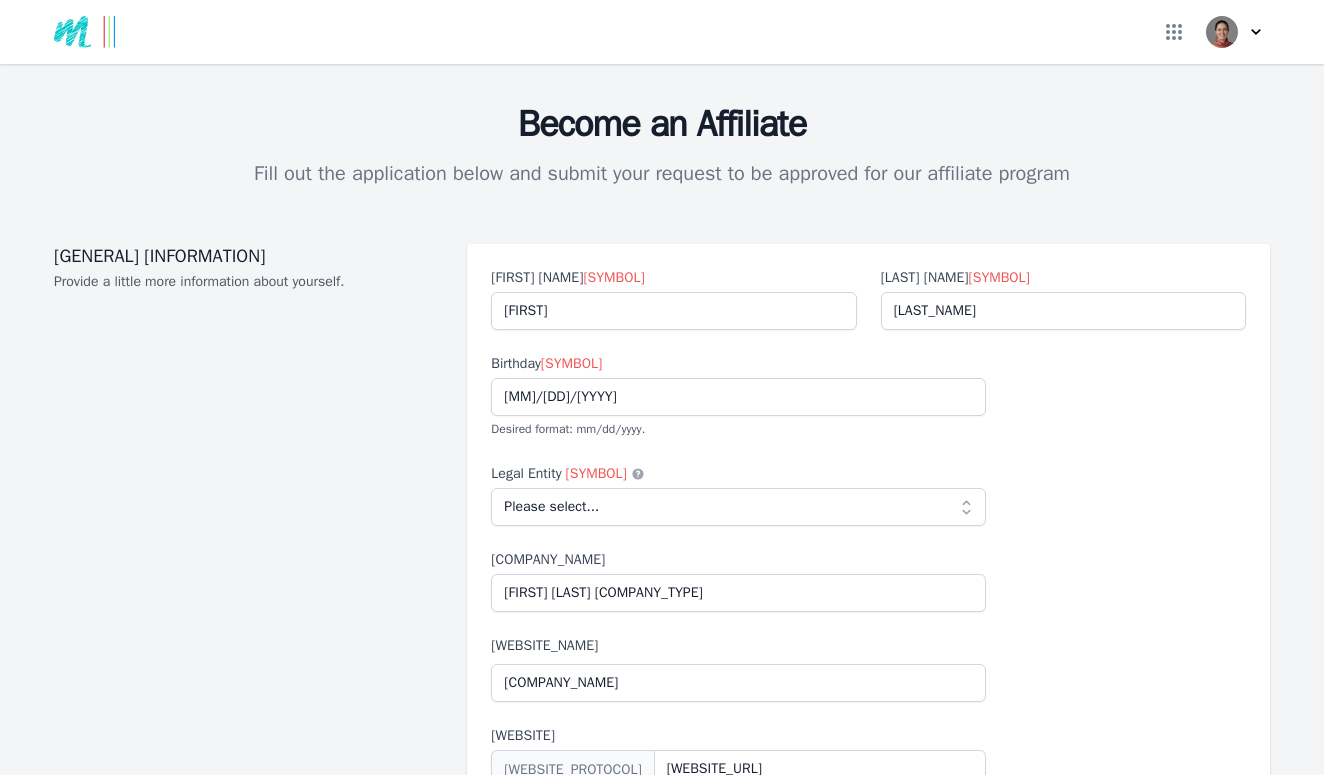 select on "[LEGAL_ENTITY]" 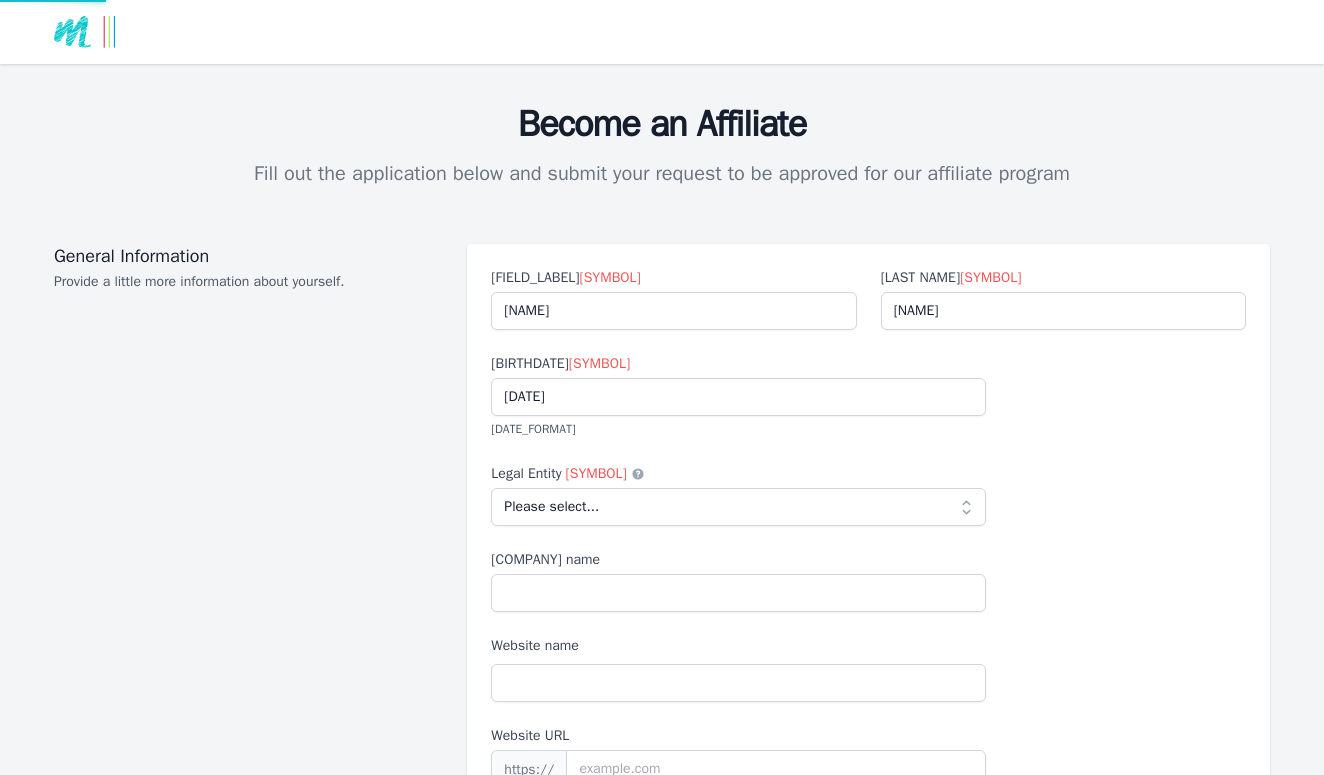 scroll, scrollTop: 0, scrollLeft: 0, axis: both 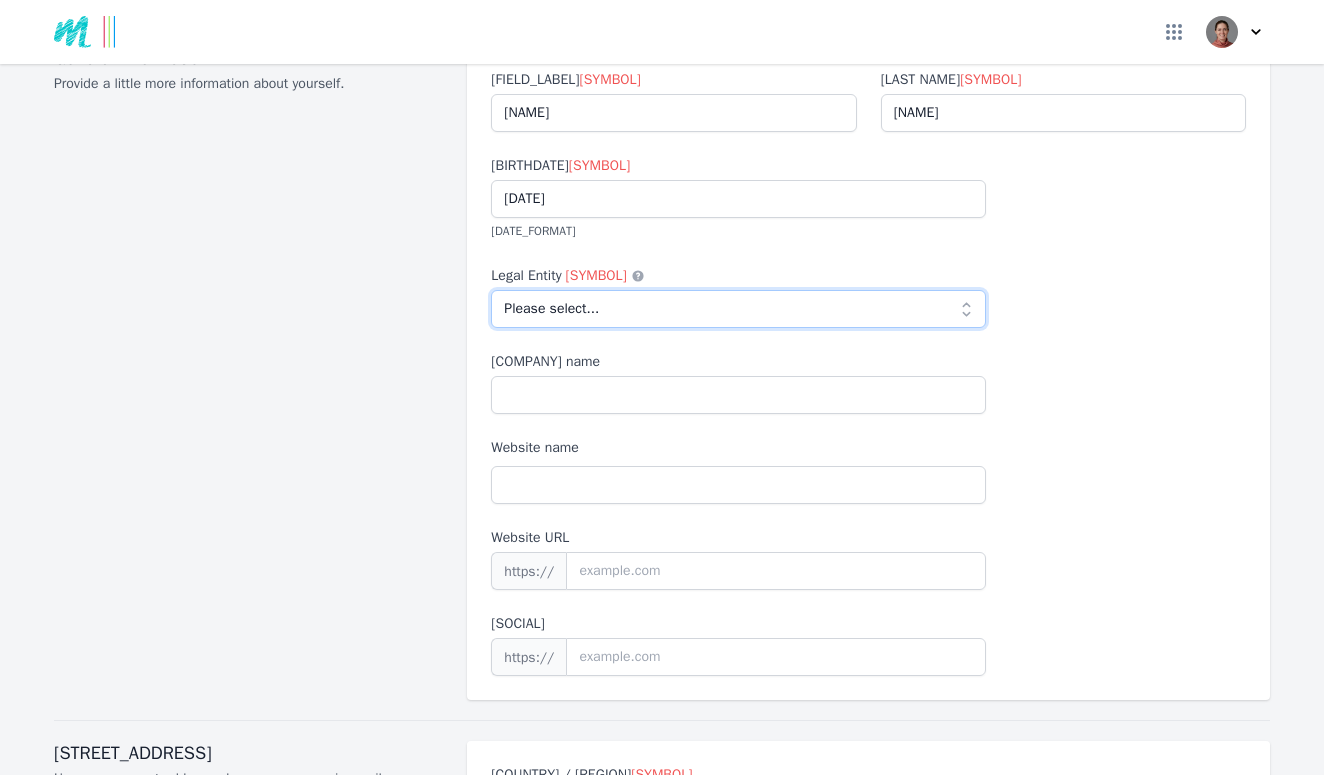select on "corporation" 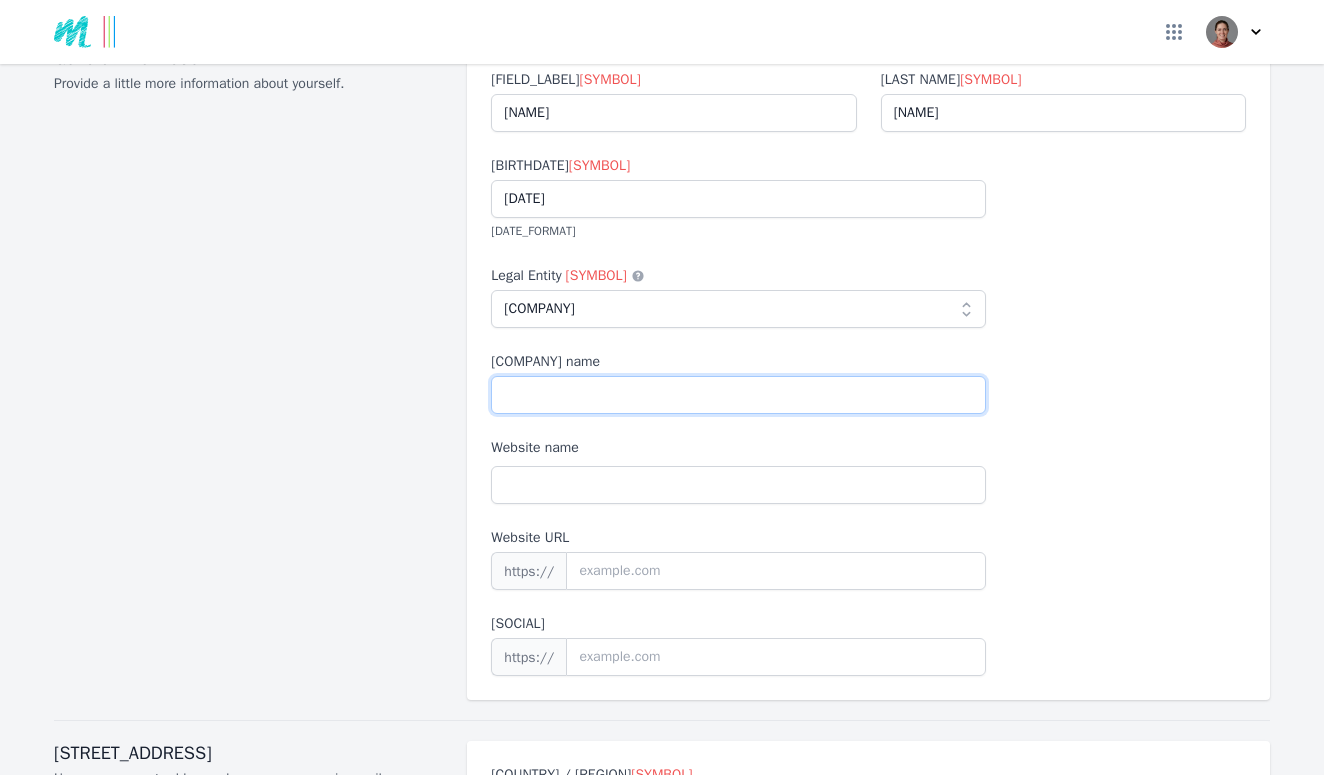 click on "[COMPANY] name" at bounding box center [738, 395] 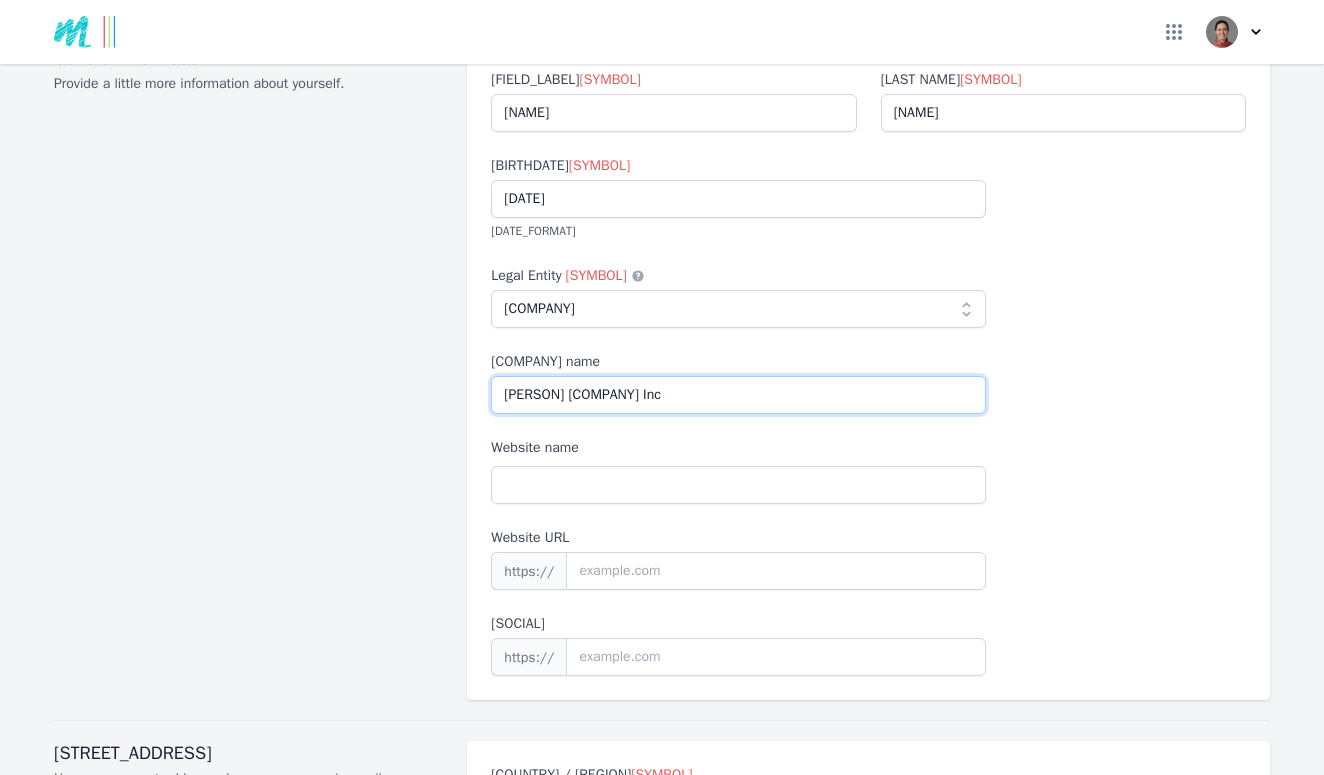type on "[PERSON] [COMPANY] Inc" 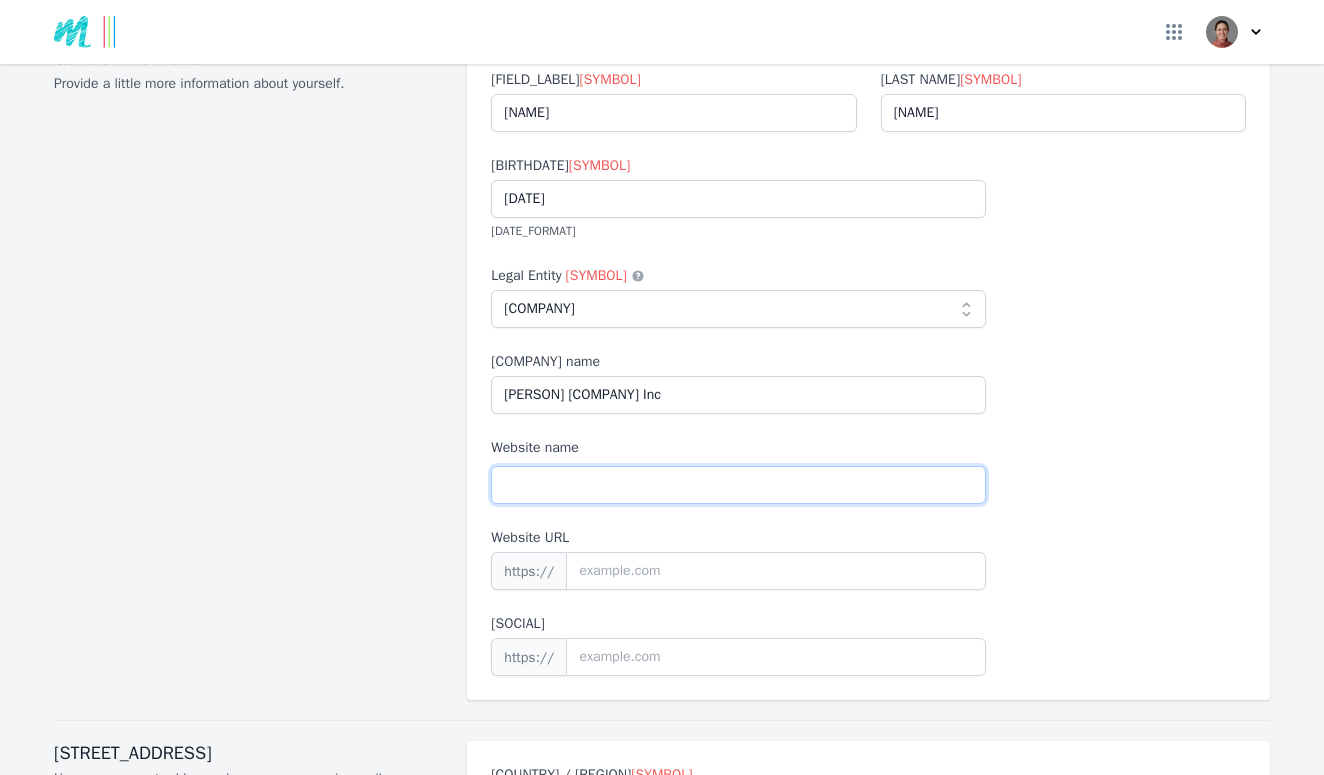 click on "Website name" at bounding box center [738, 485] 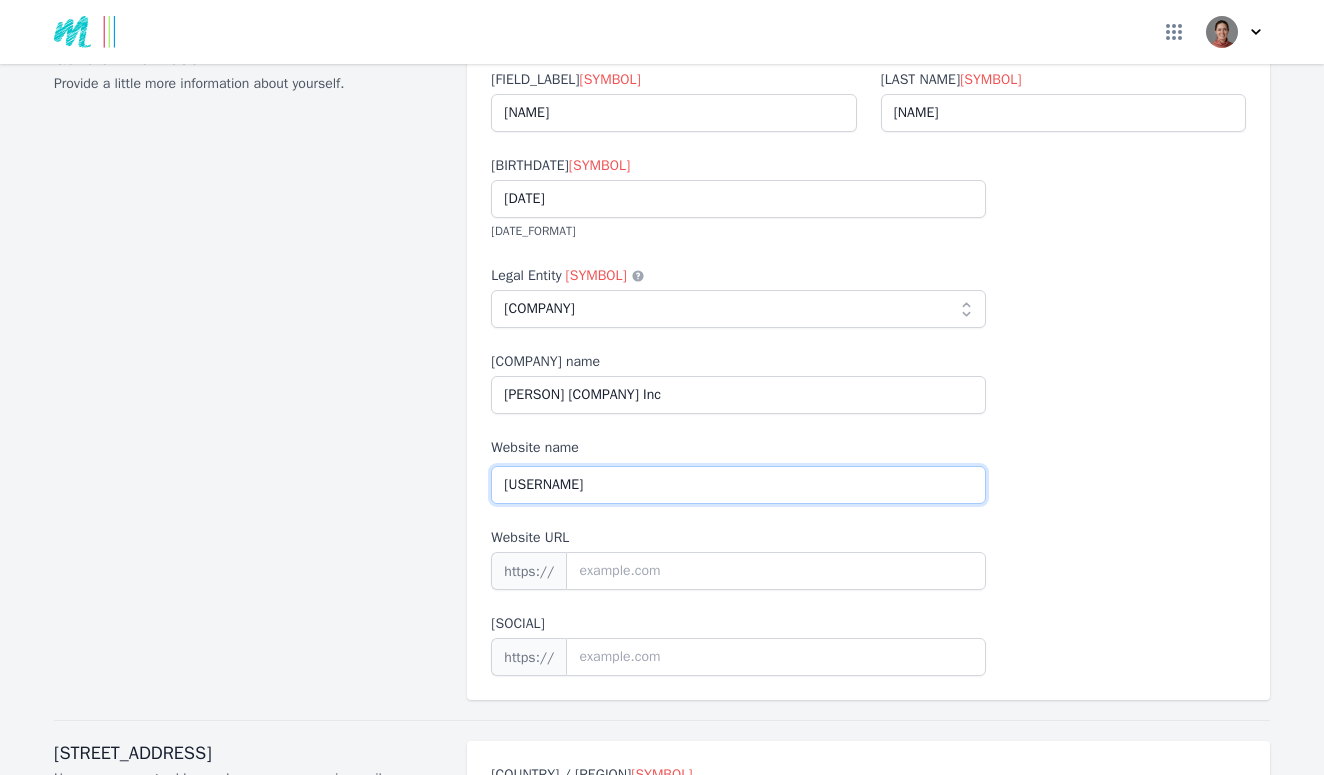 type on "[USERNAME]" 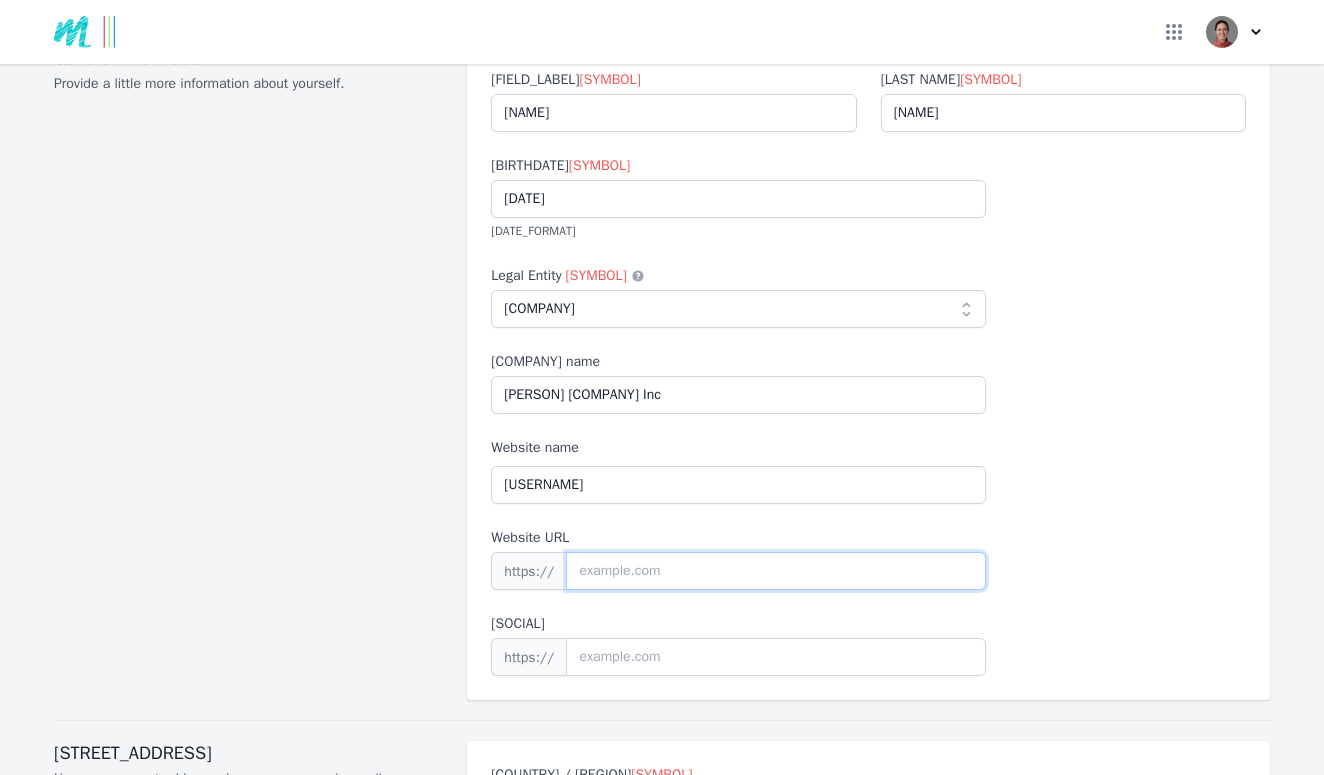 click on "Website URL" at bounding box center [776, 571] 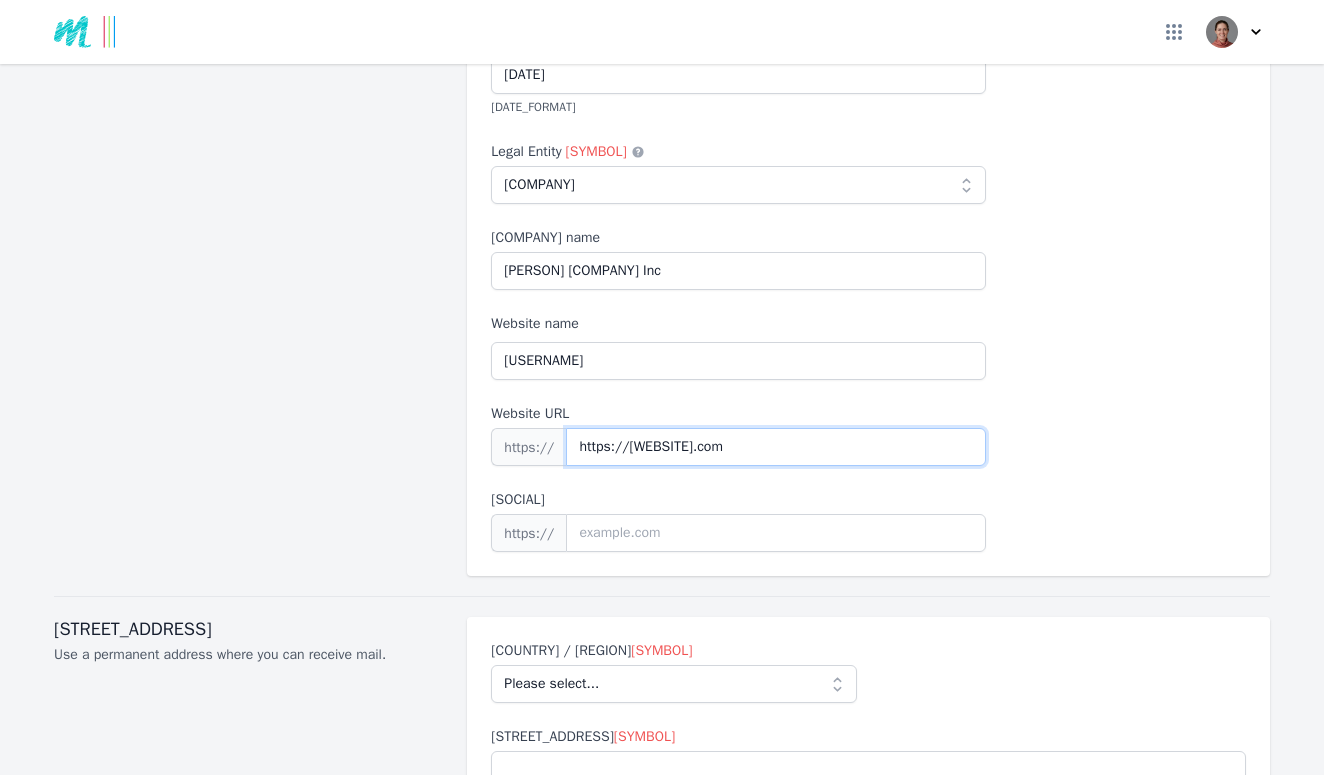 scroll, scrollTop: 372, scrollLeft: 0, axis: vertical 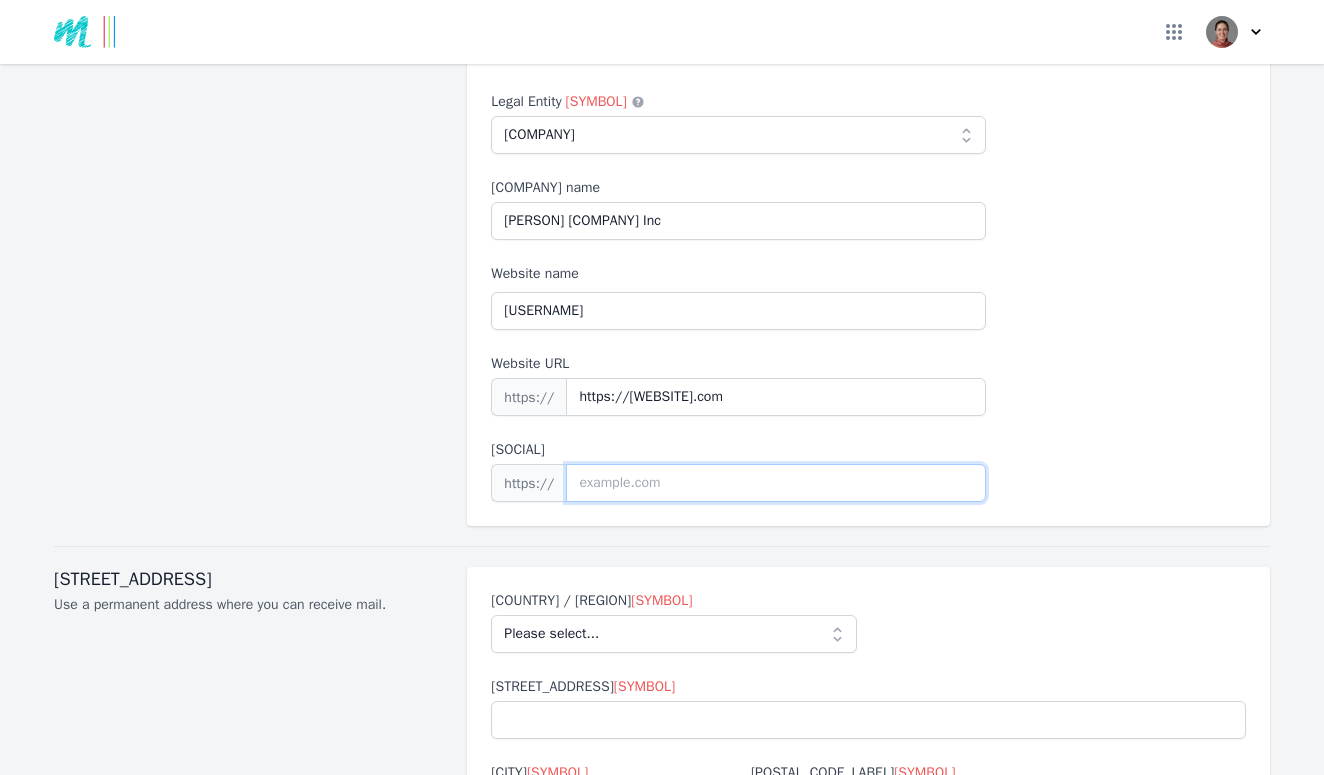 click on "https://" at bounding box center (738, 471) 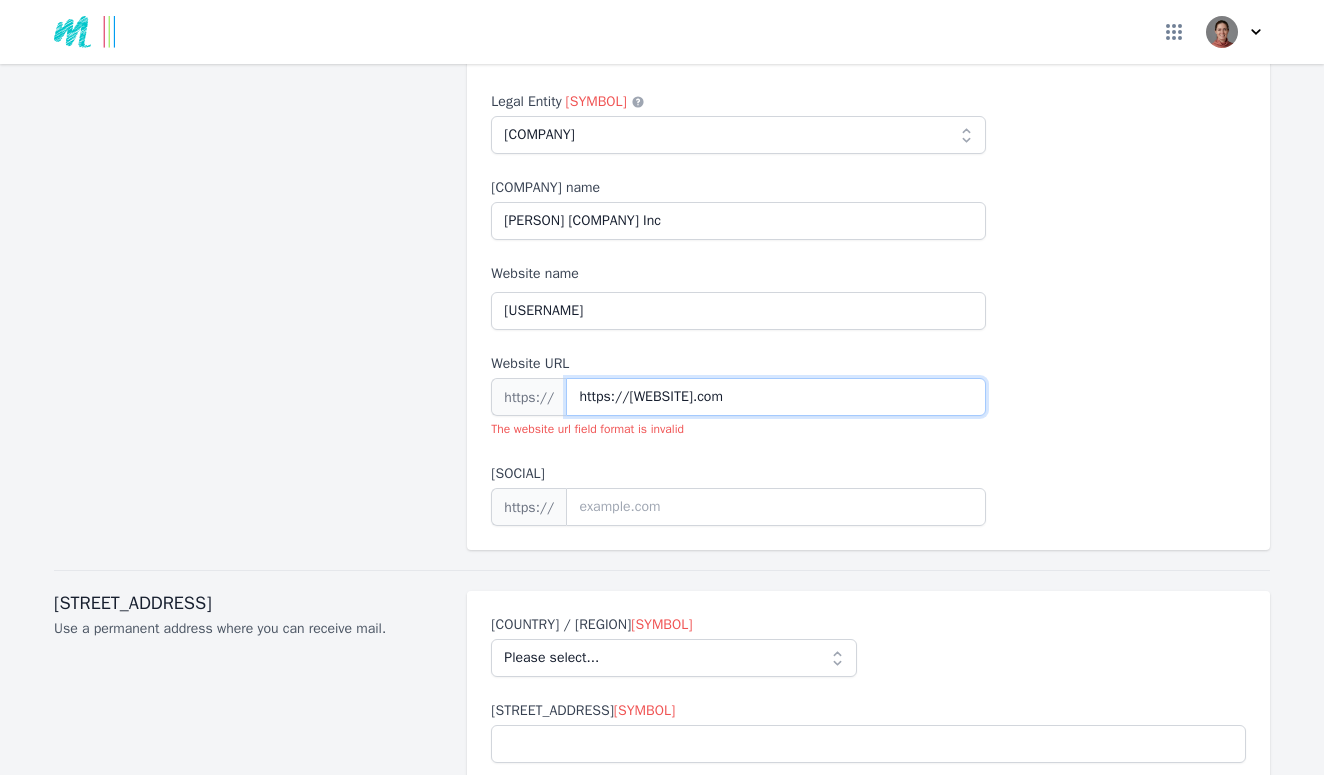 click on "https://[WEBSITE].com" at bounding box center [776, 397] 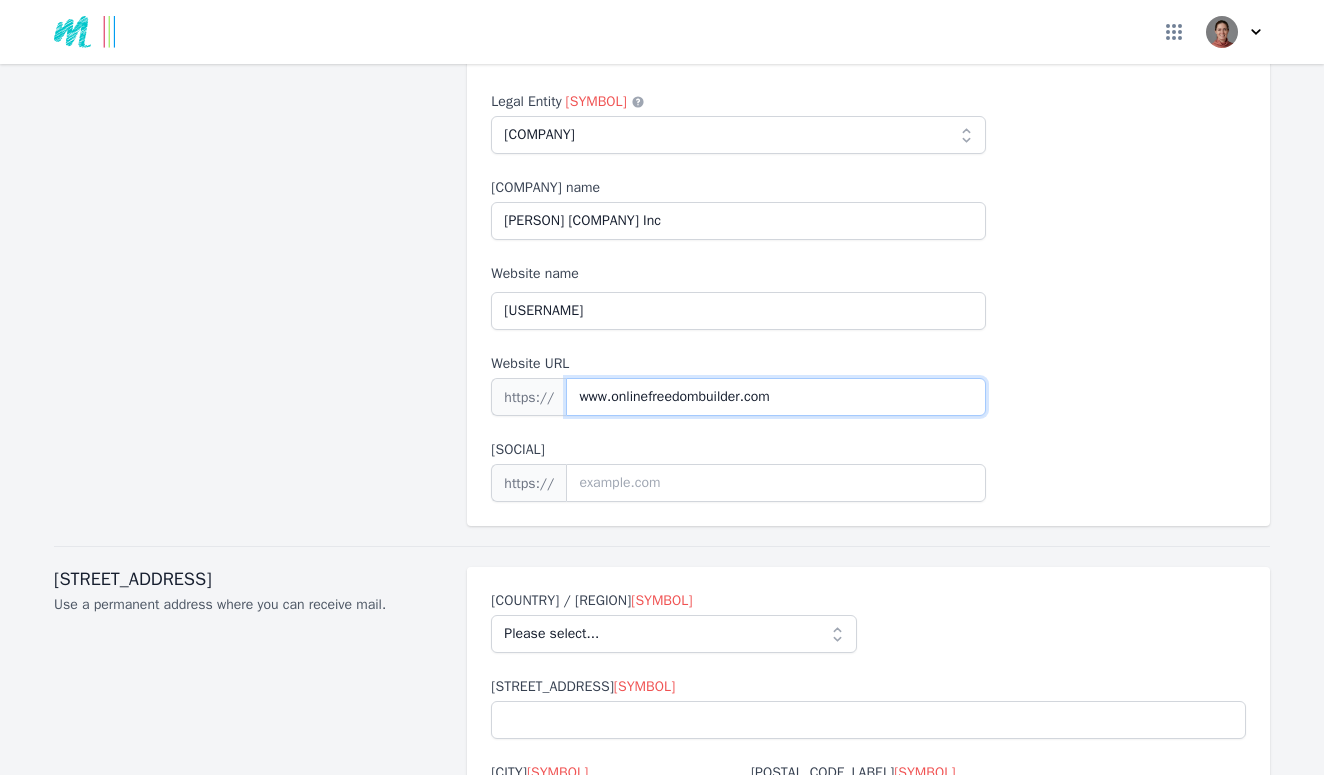 type on "www.onlinefreedombuilder.com" 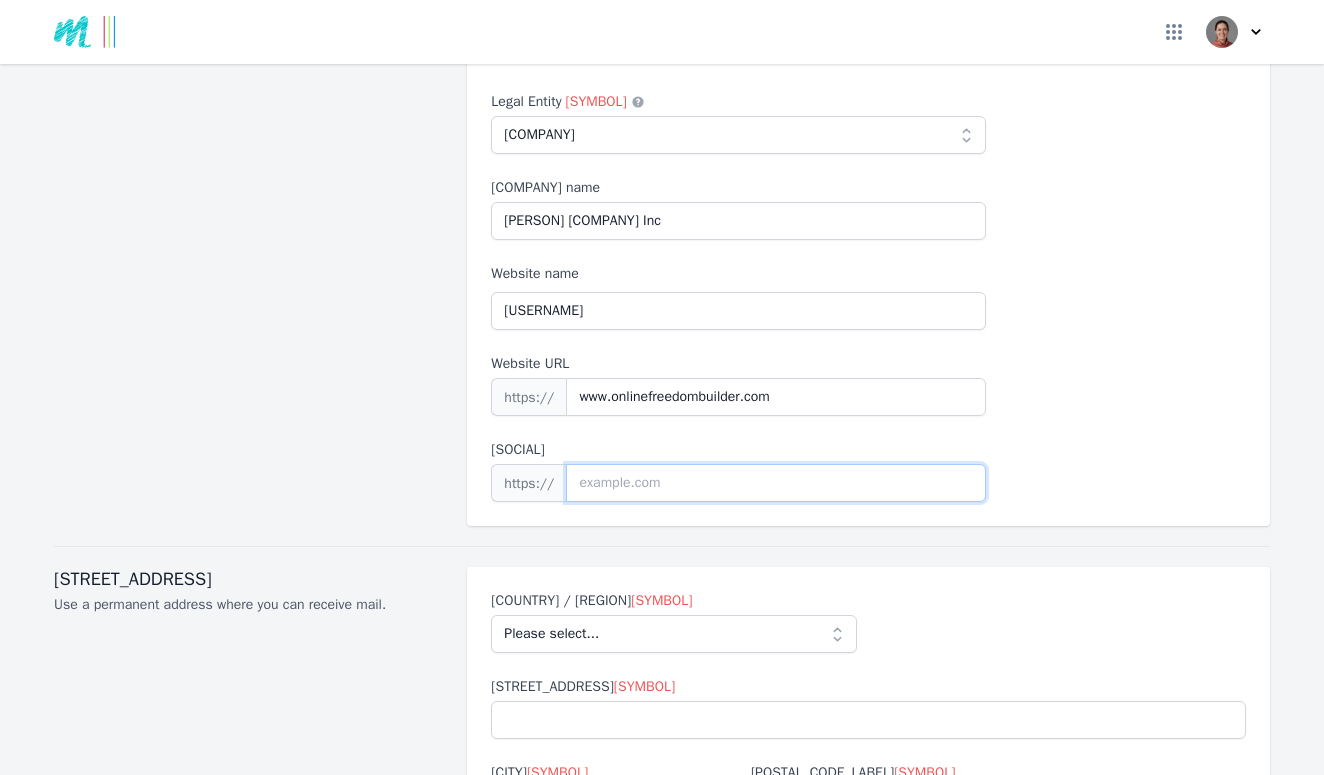 click at bounding box center [776, 483] 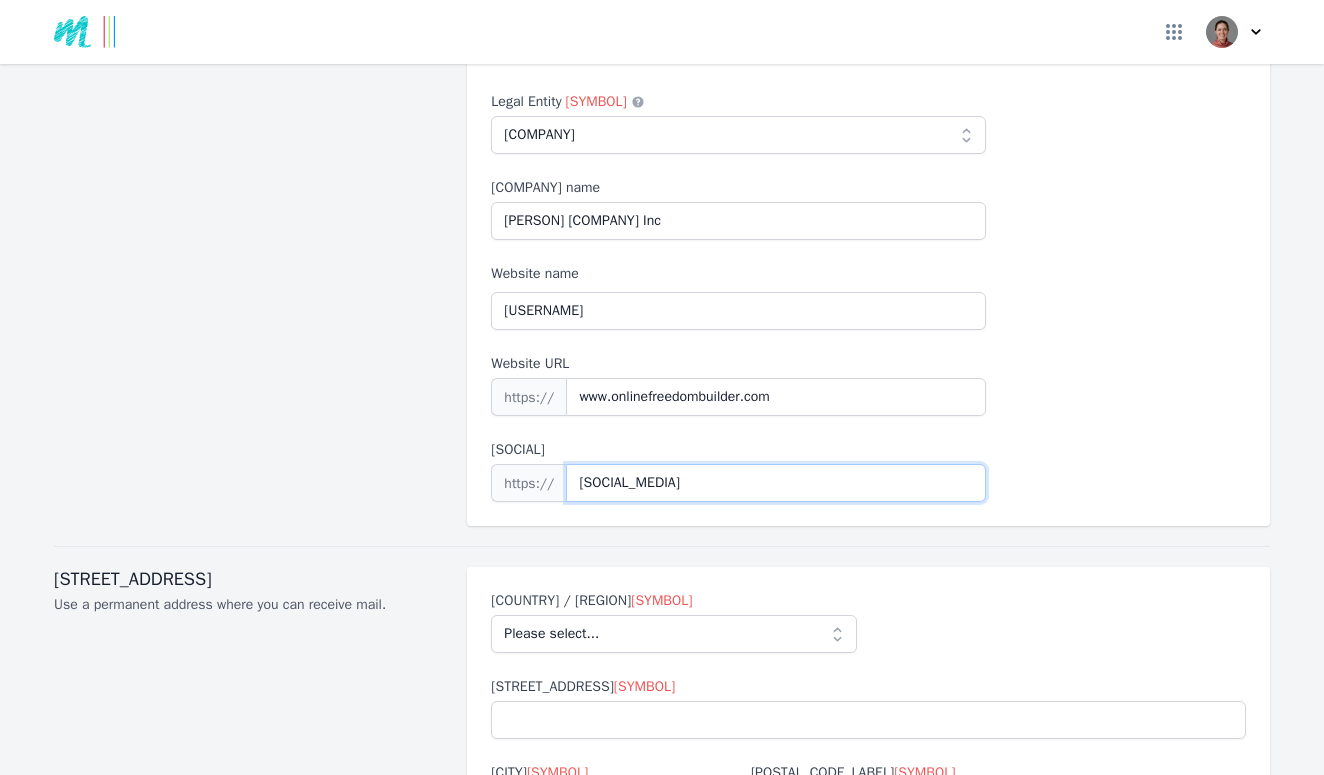 click on "[SOCIAL_MEDIA]" at bounding box center [776, 483] 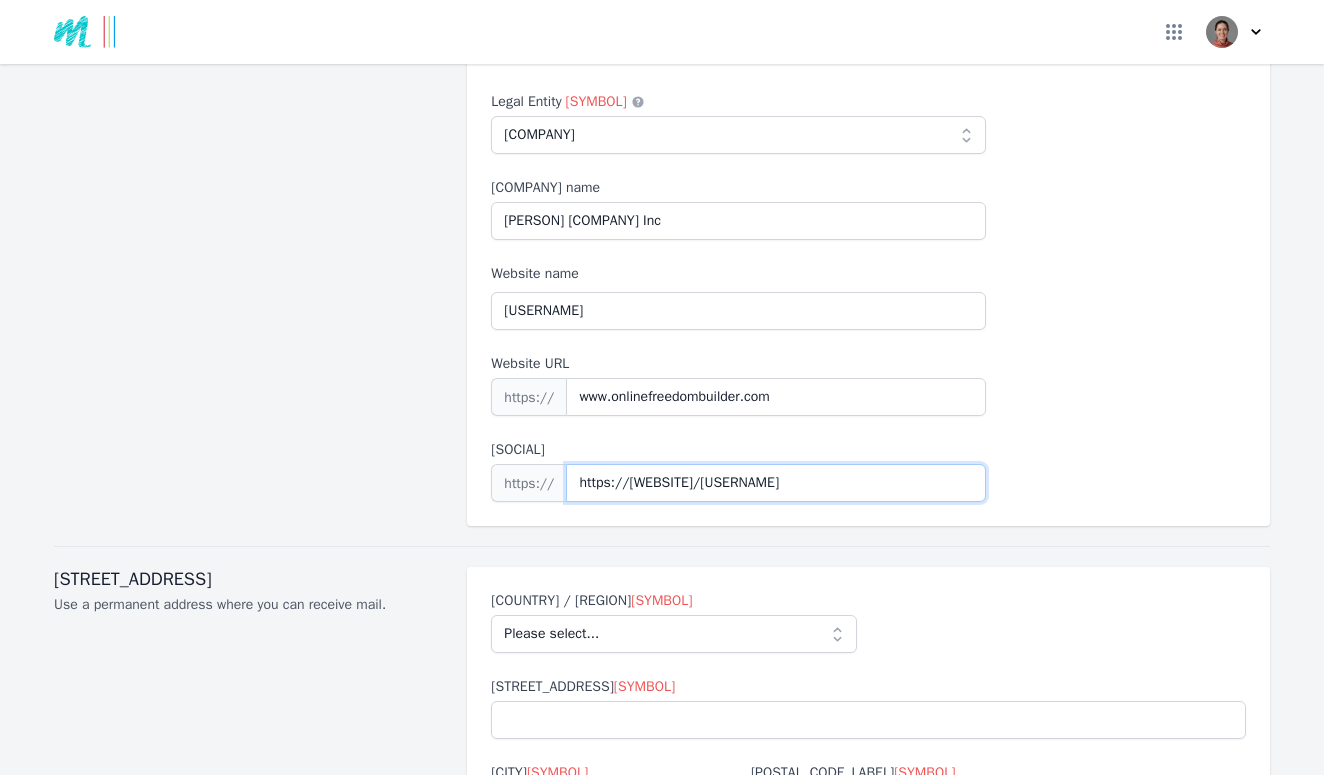 type on "https://[WEBSITE]/[USERNAME]" 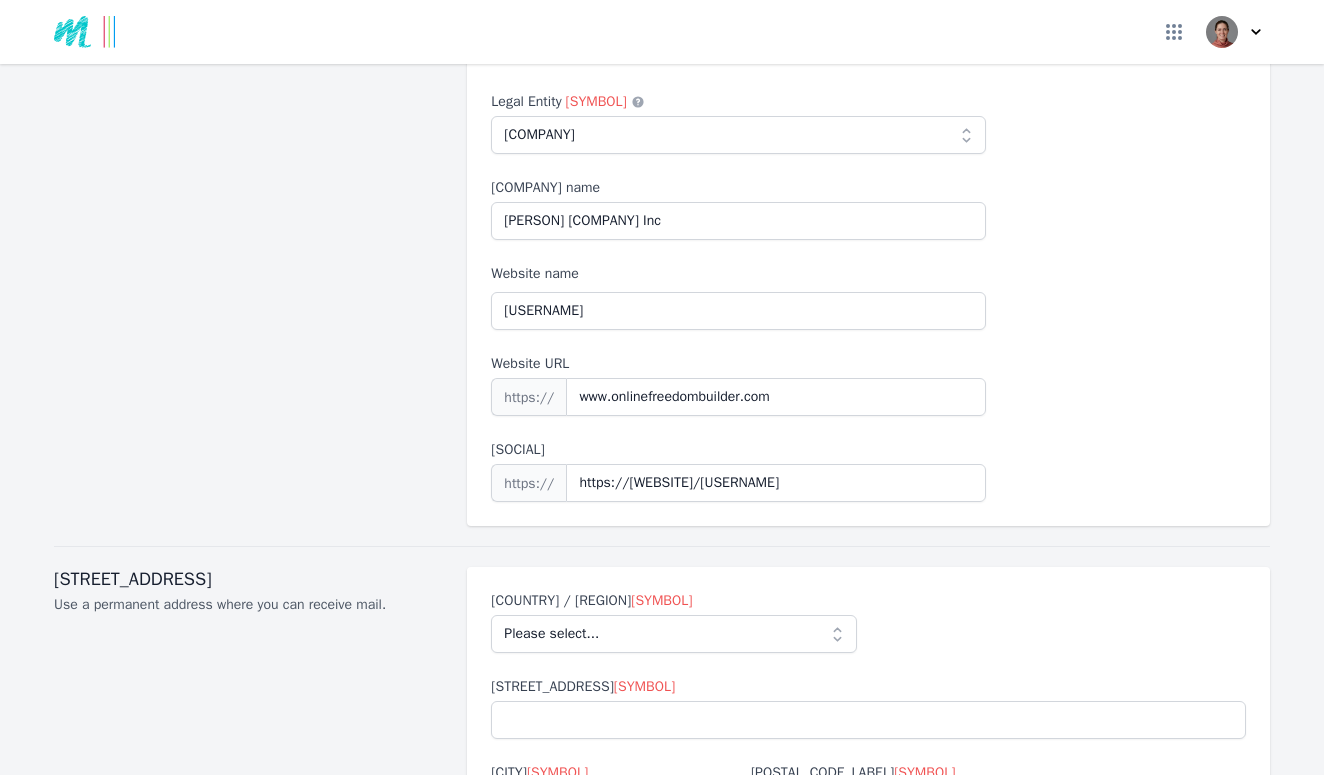 click on "First name  *   [NAME]     Last name  *   [NAME]     Birthday  *   05/25/1981   Desired format: mm/dd/yyyy.     Legal Entity  *     Please select...   Individual   Partnership   Corporation   Sole Proprietorship   Foreign   LLC   LLP   Non profit   Other     Company name   [NAME] Design Inc     Website name   [USERNAME]     Website URL
https://
www.[USERNAME].com     Primary social media
https://
www.instagram.com/[USERNAME]/" at bounding box center [868, 199] 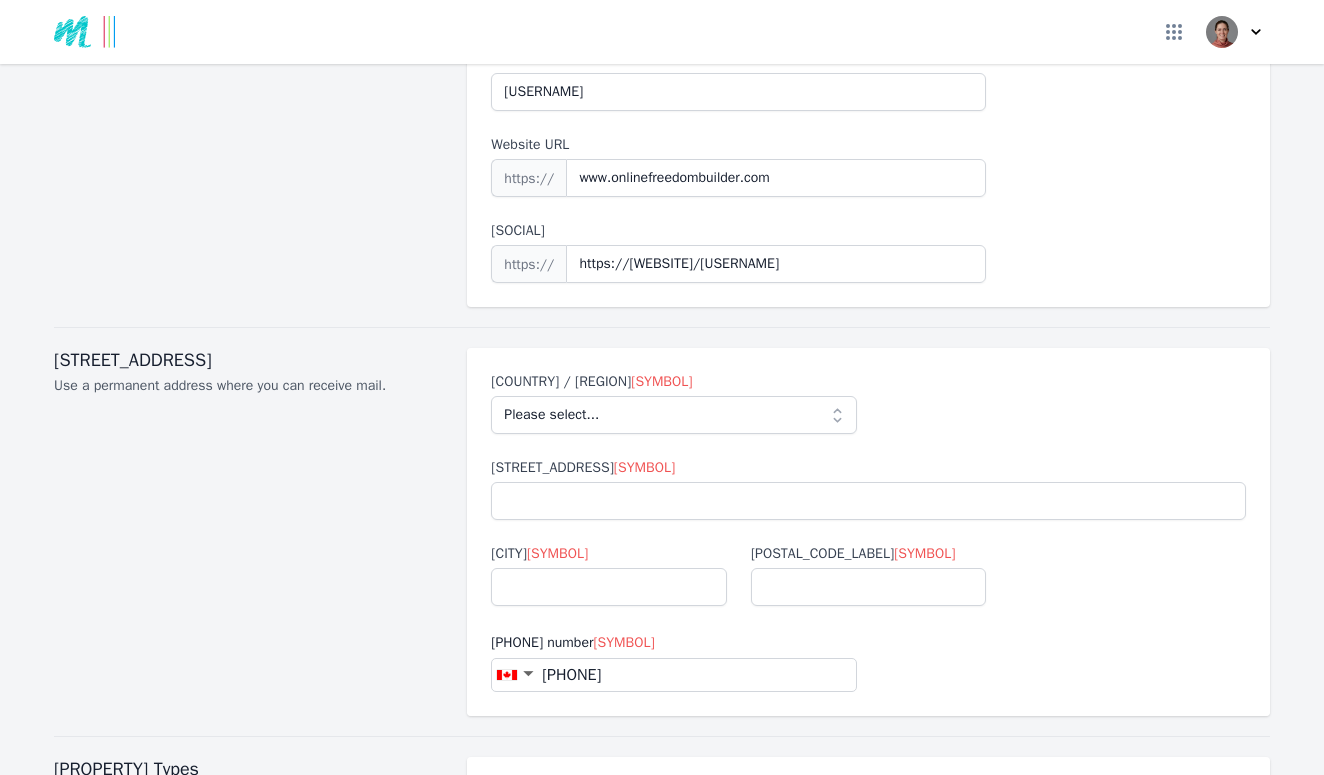scroll, scrollTop: 600, scrollLeft: 0, axis: vertical 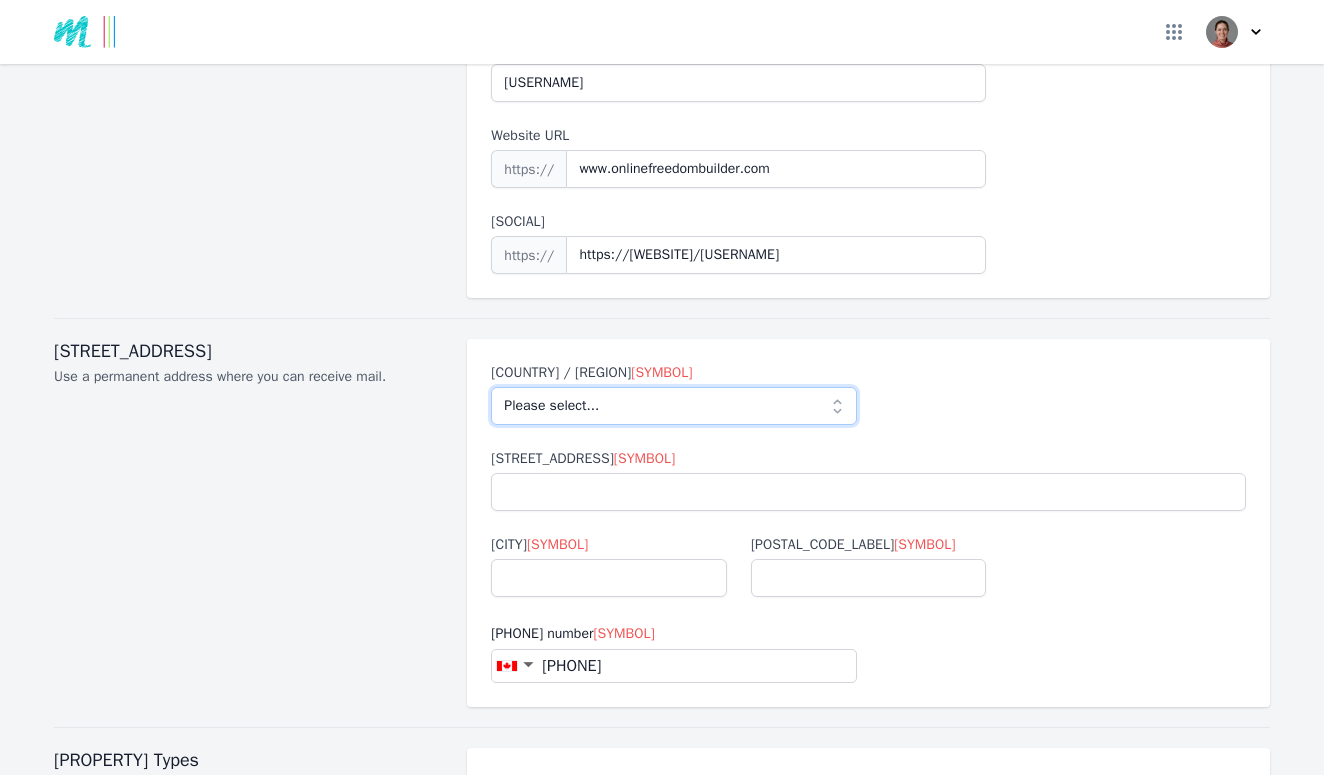 select on "[STATE_CODE]" 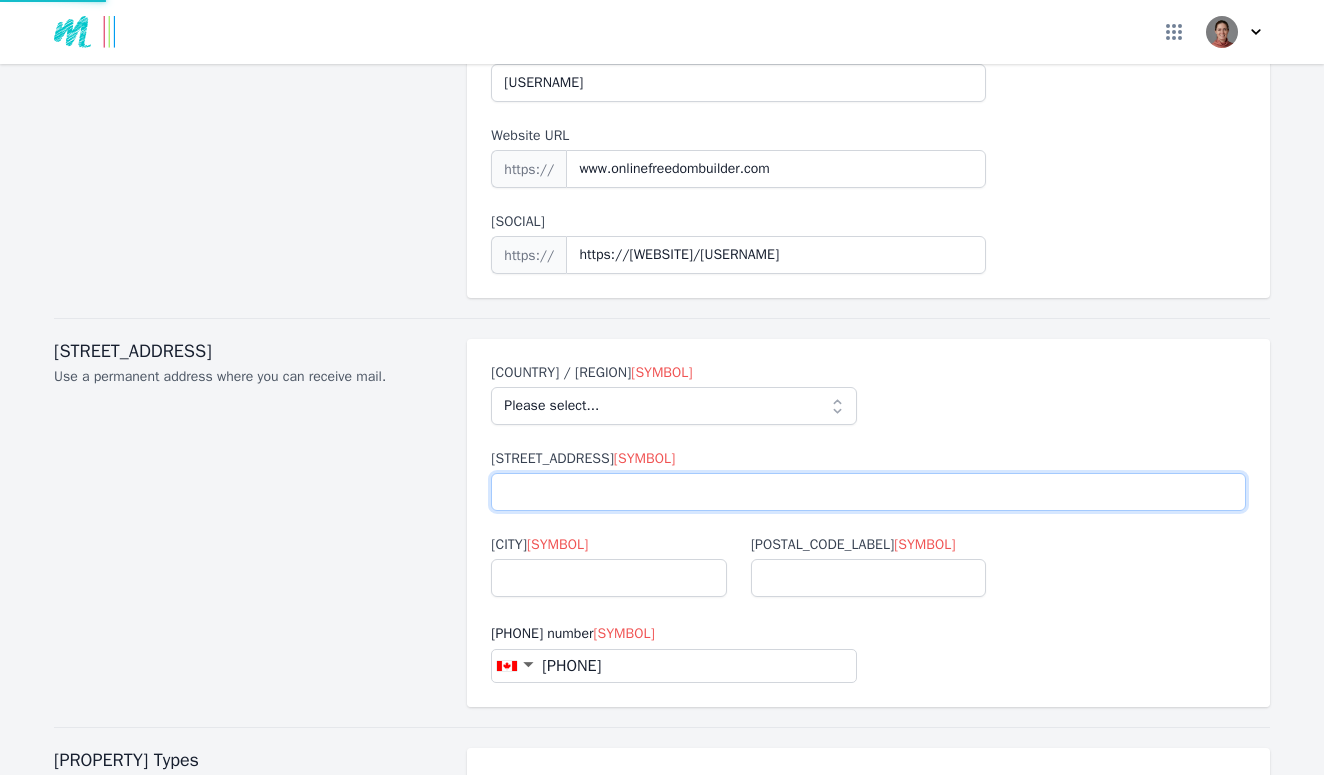 click on "[STREET_ADDRESS]  *" at bounding box center [868, 492] 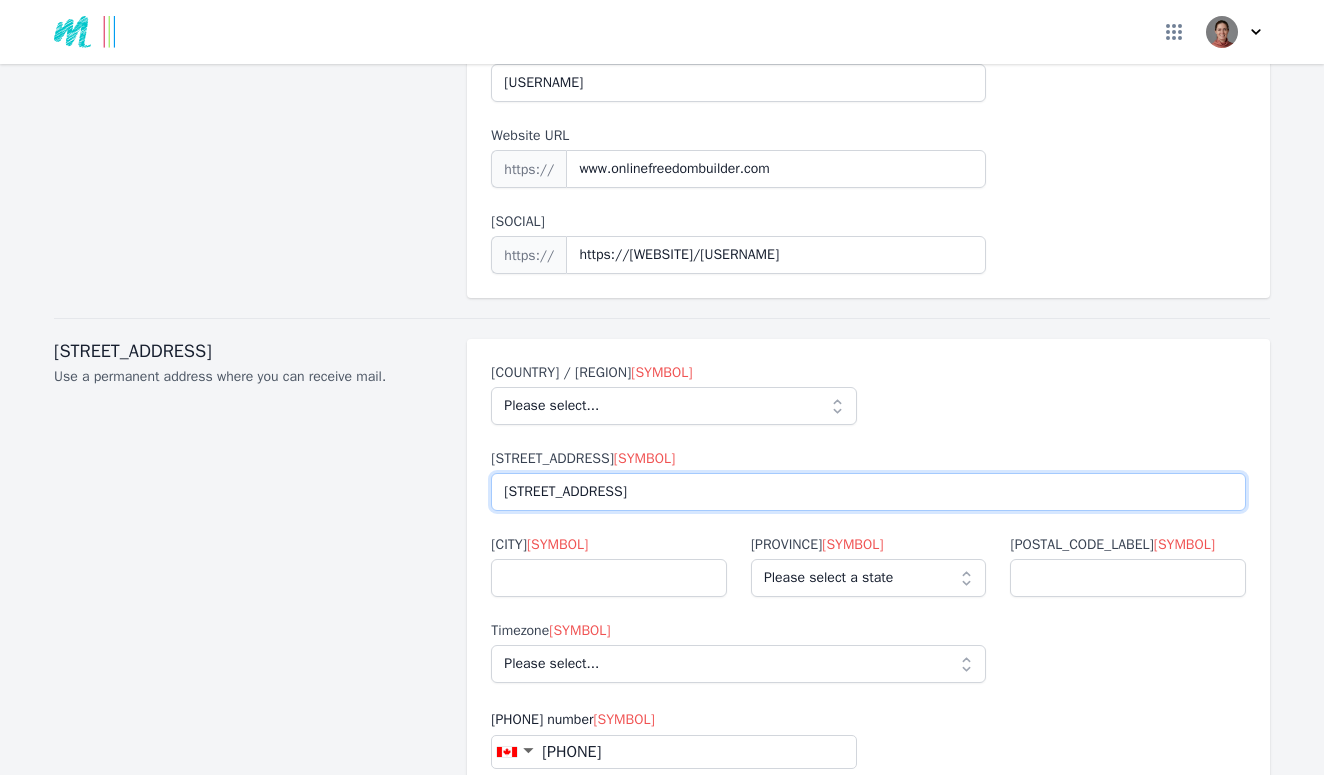 type on "[STREET_ADDRESS]" 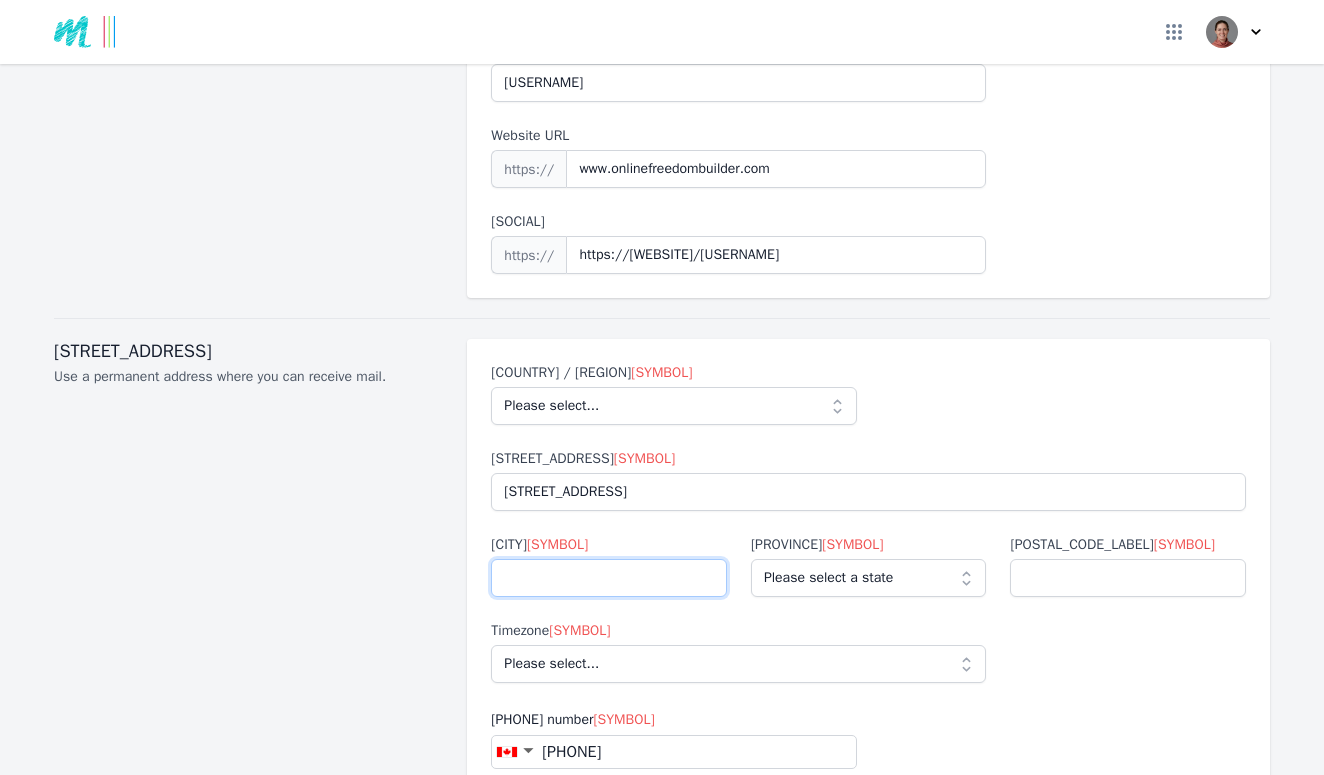 click on "[CITY] *" at bounding box center (609, 578) 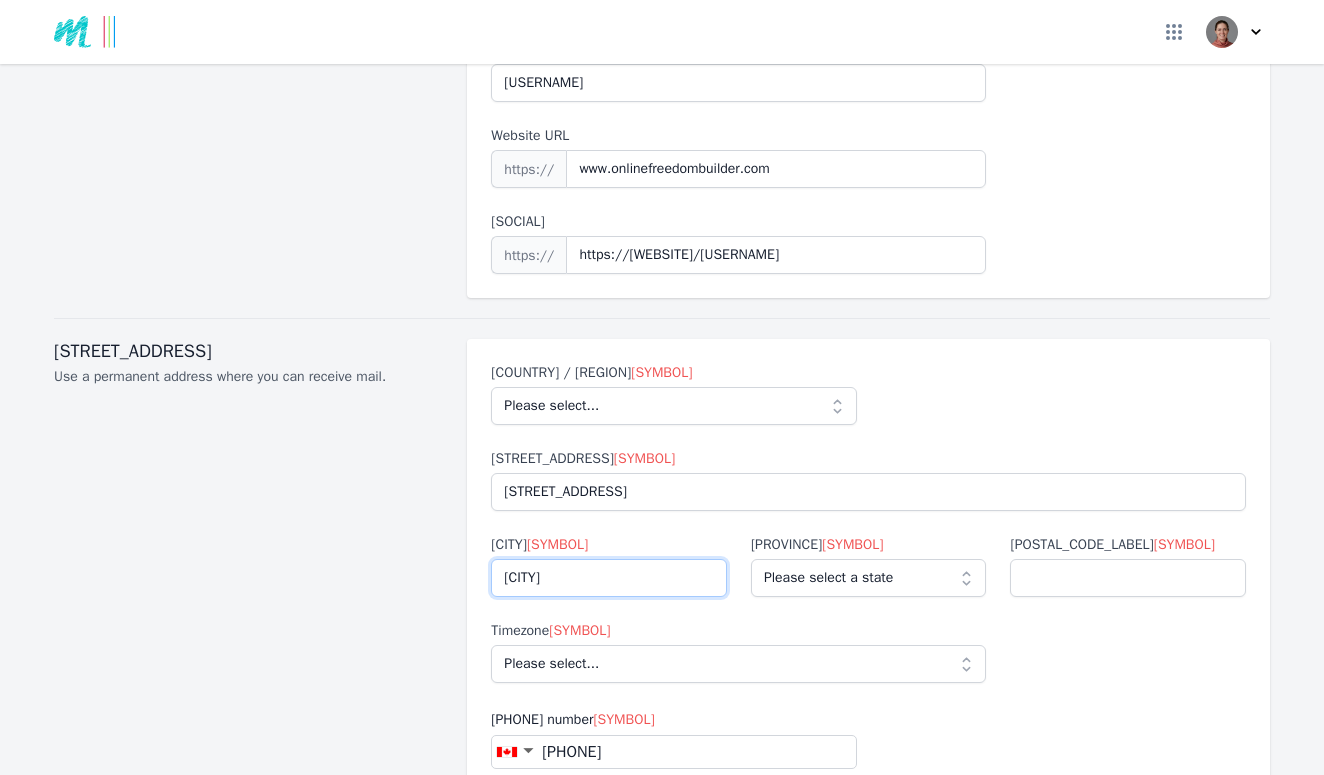 type on "[CITY]" 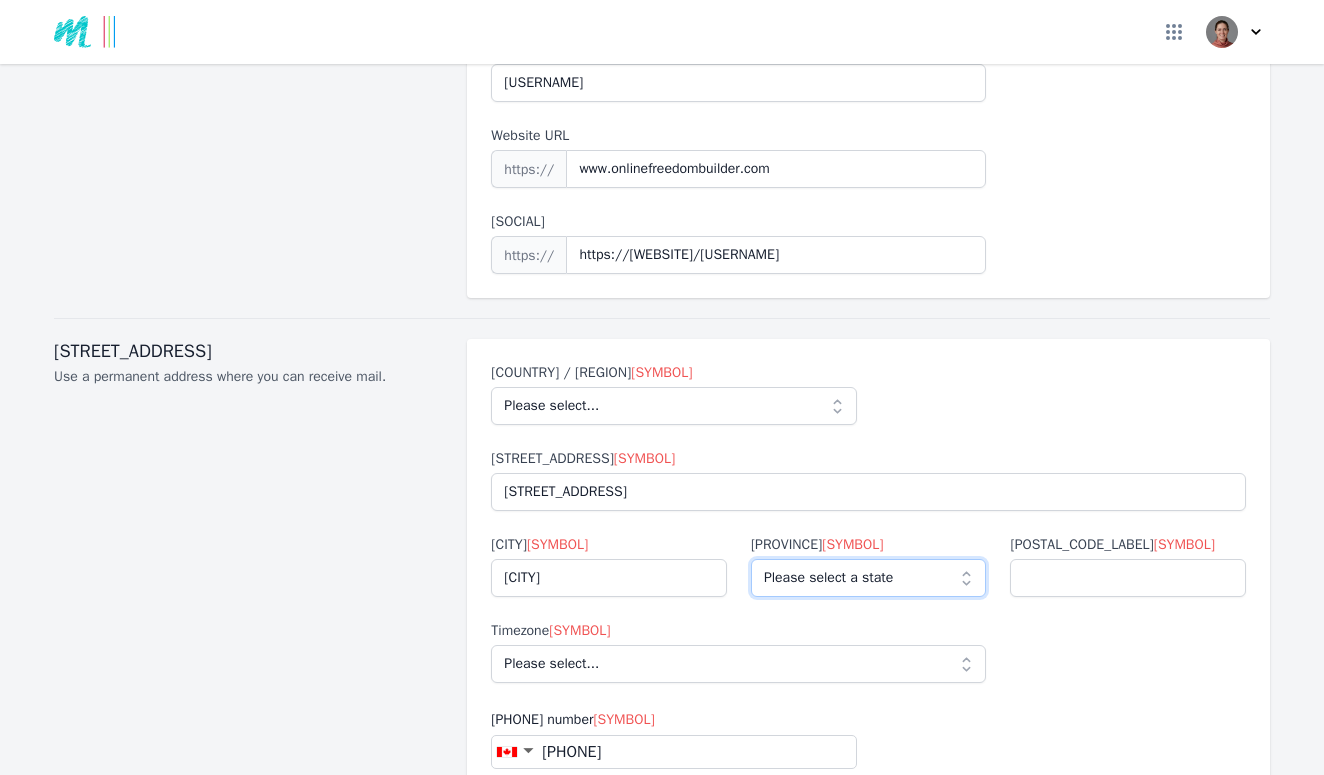 select on "[STATE_CODE]" 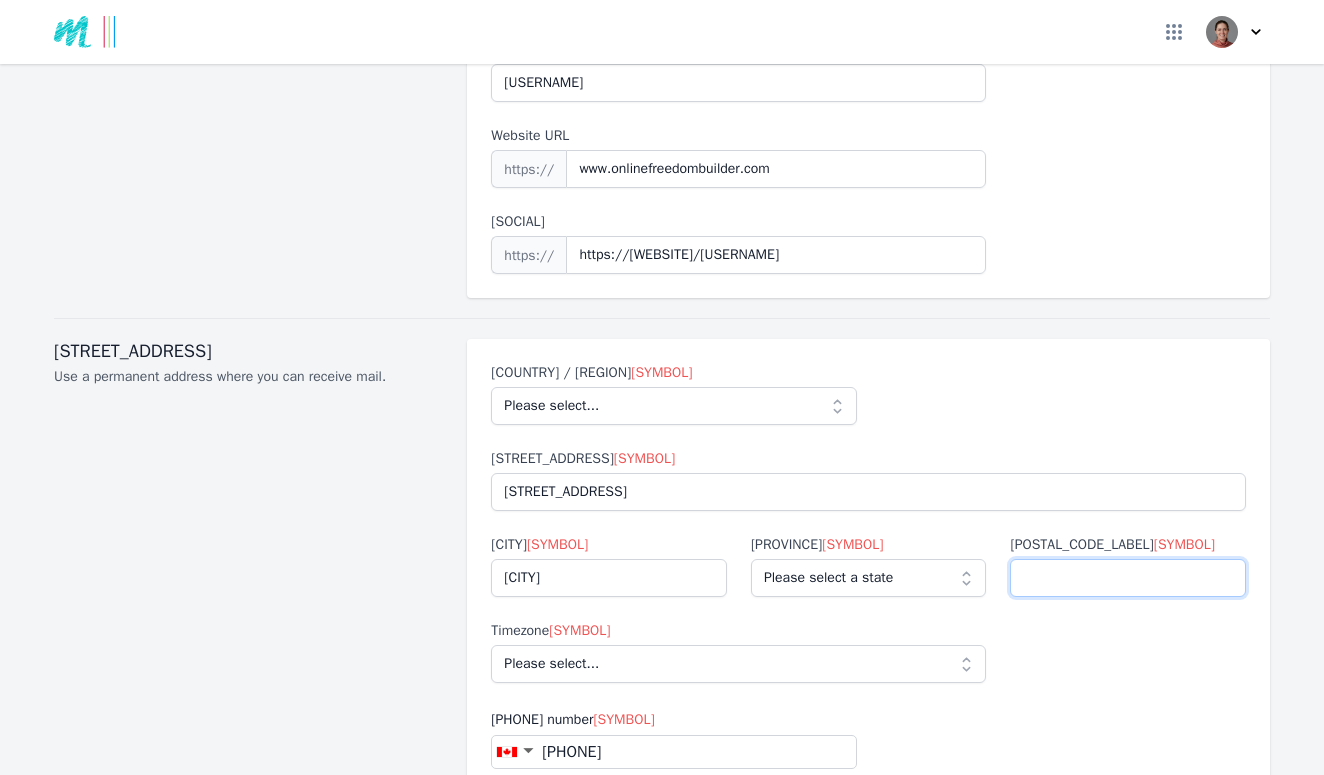 click on "[POSTAL_CODE_LABEL] *" at bounding box center (1128, 578) 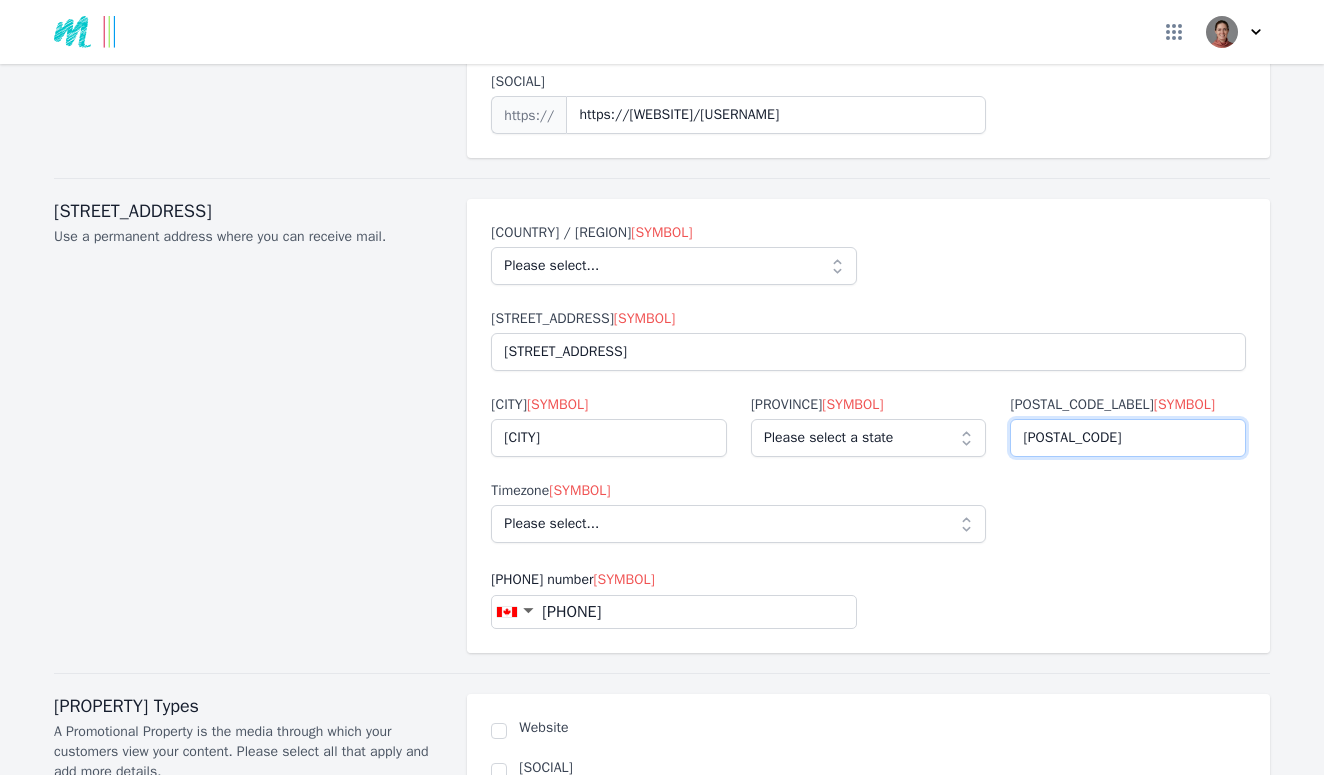 scroll, scrollTop: 747, scrollLeft: 0, axis: vertical 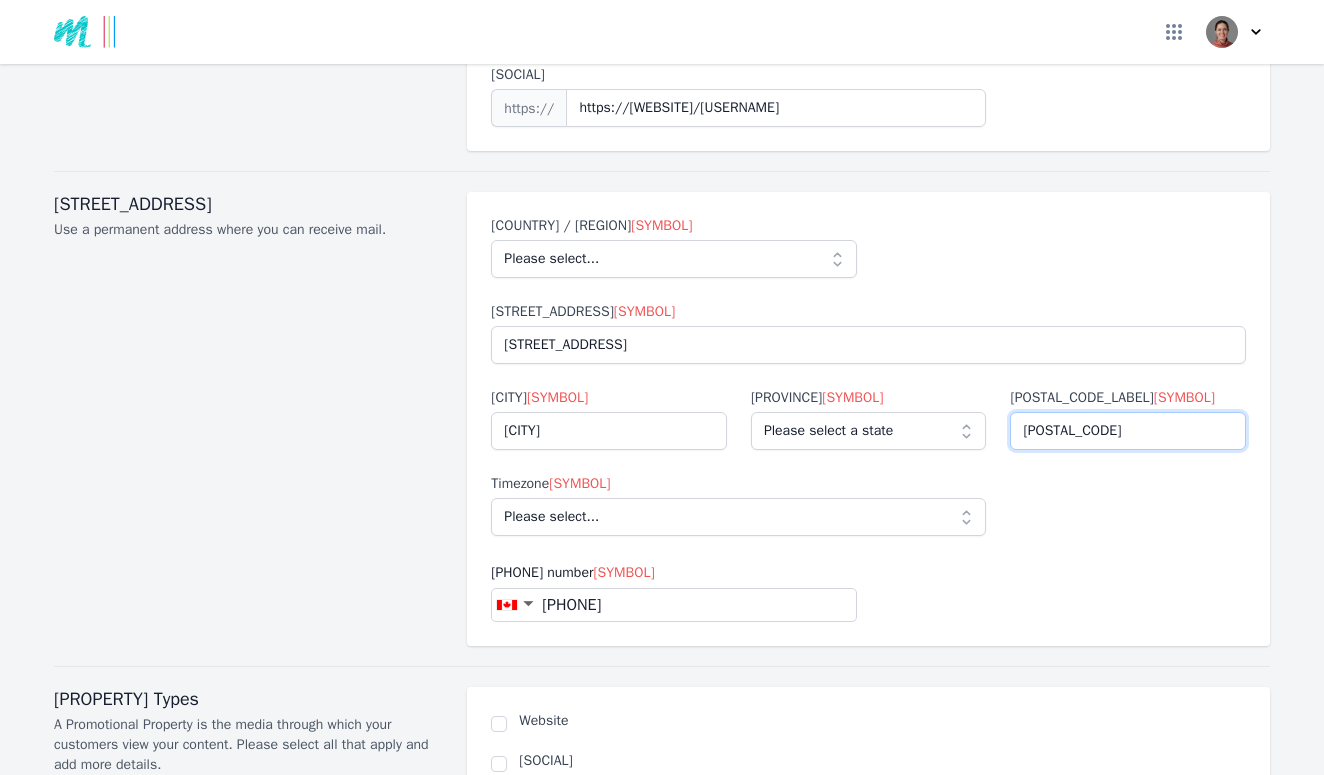 type on "[POSTAL_CODE]" 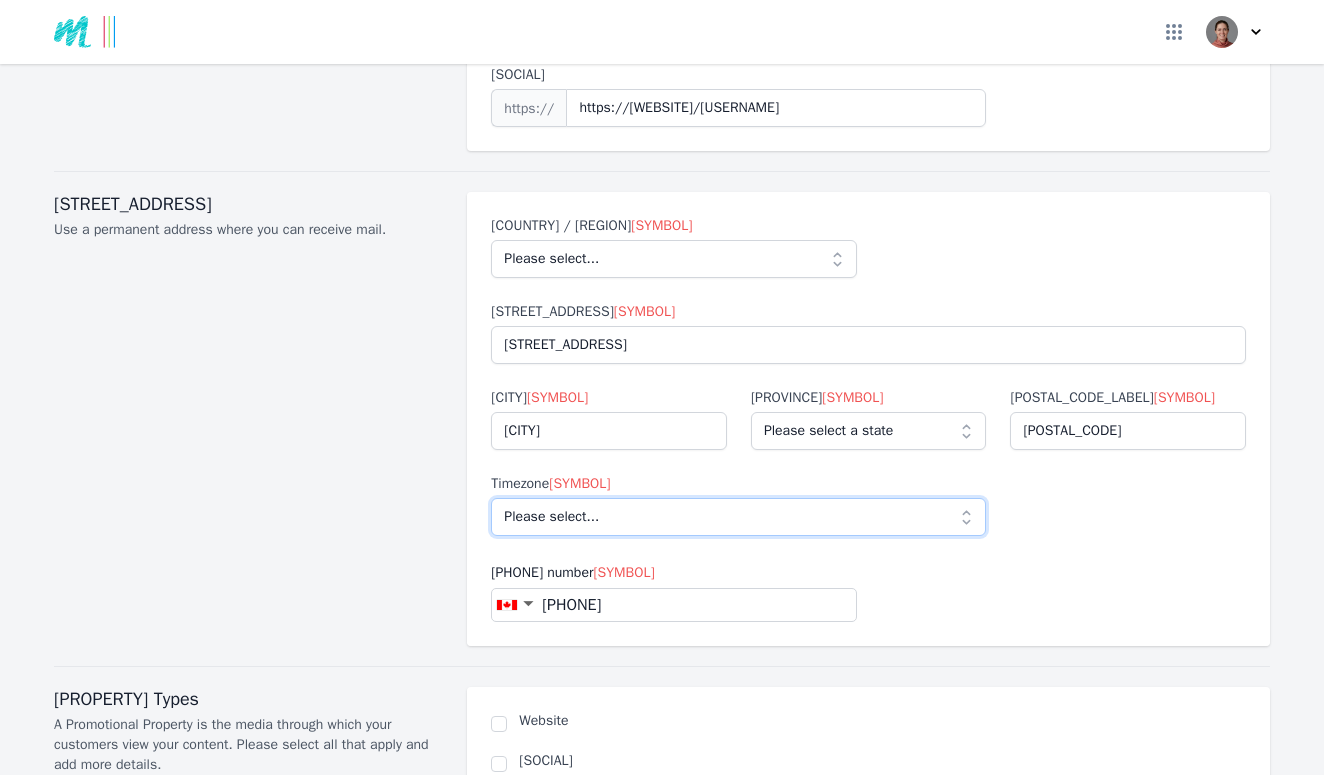 select on "[TIMEZONE]" 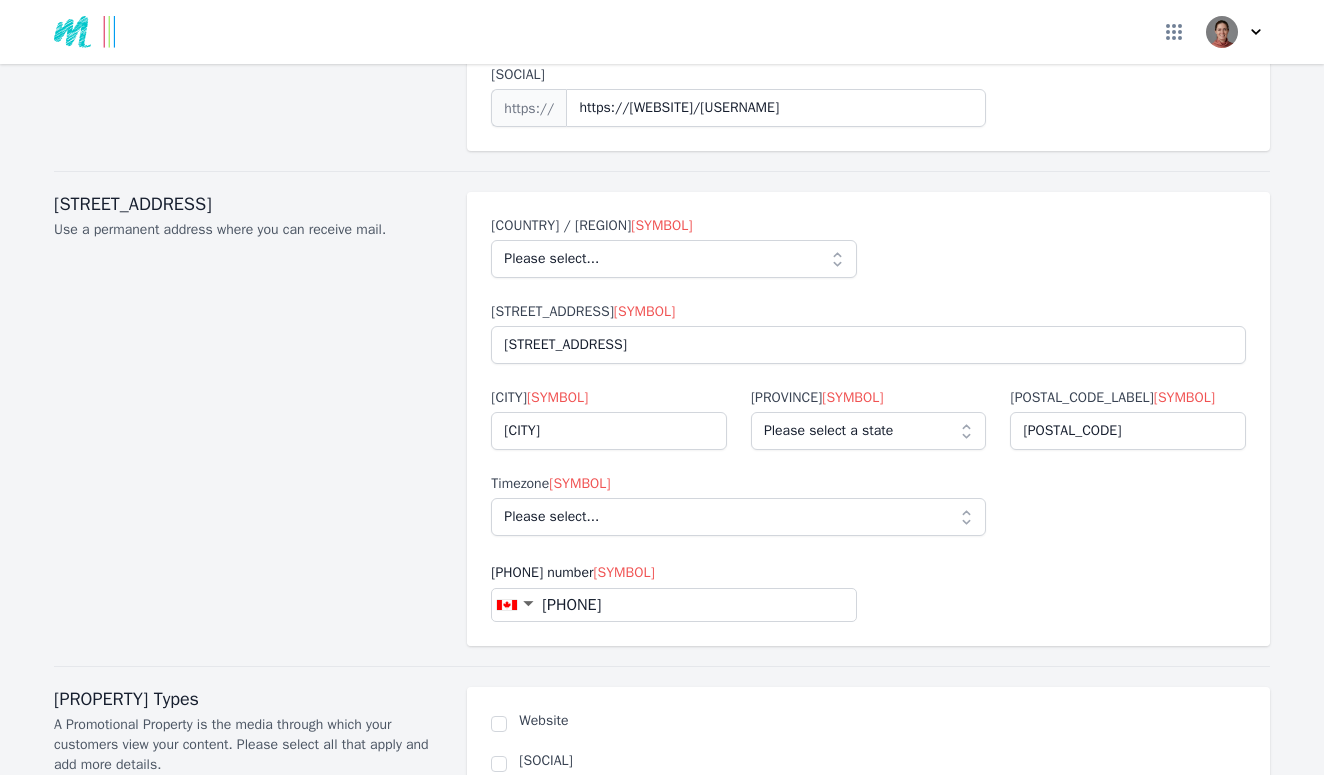 click on "[PHONE]" at bounding box center (695, 605) 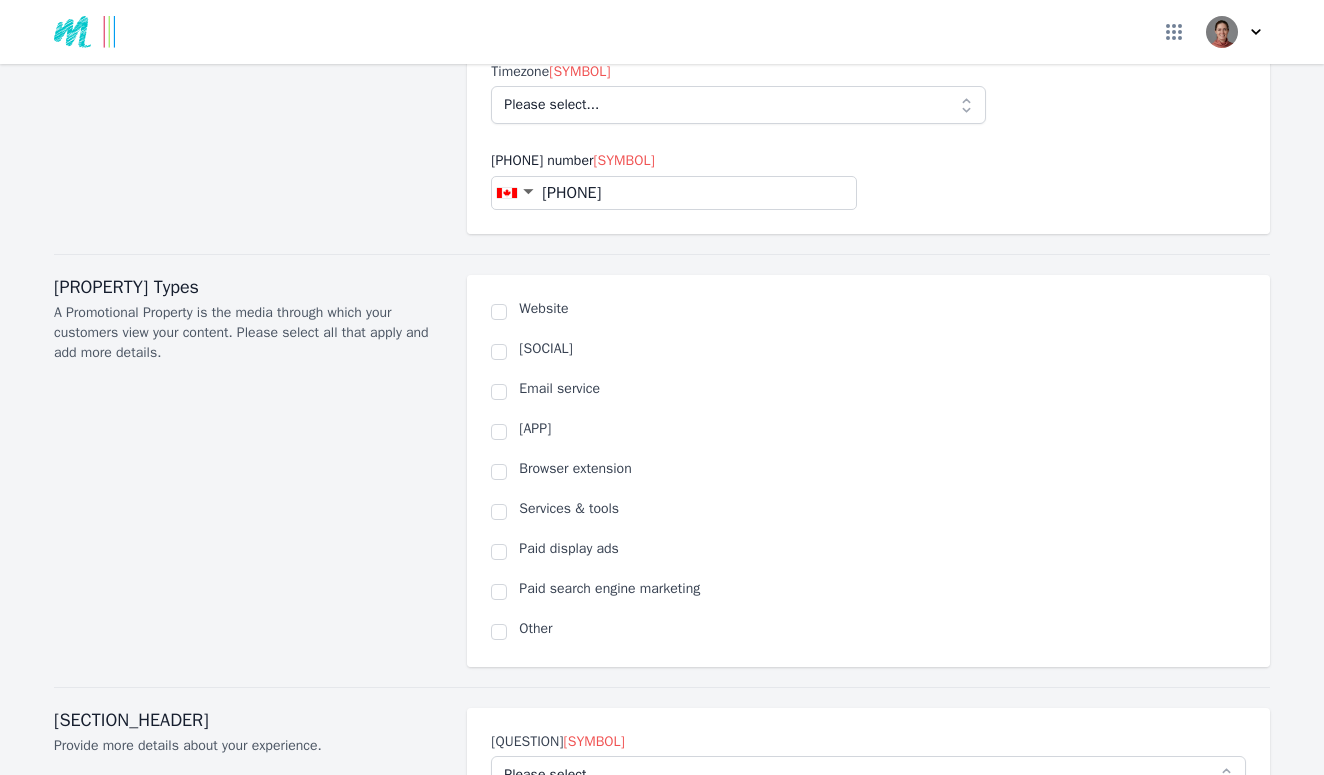 scroll, scrollTop: 1184, scrollLeft: 0, axis: vertical 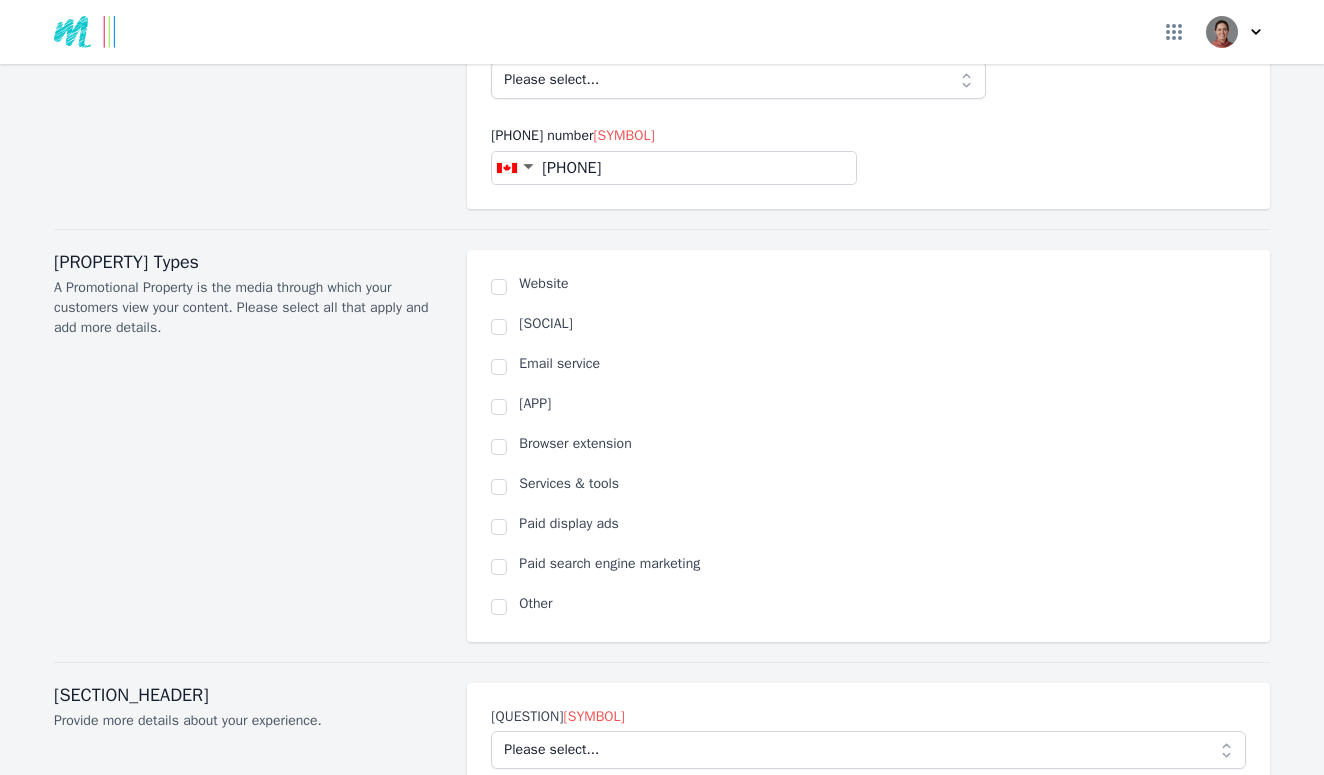 click at bounding box center [499, 287] 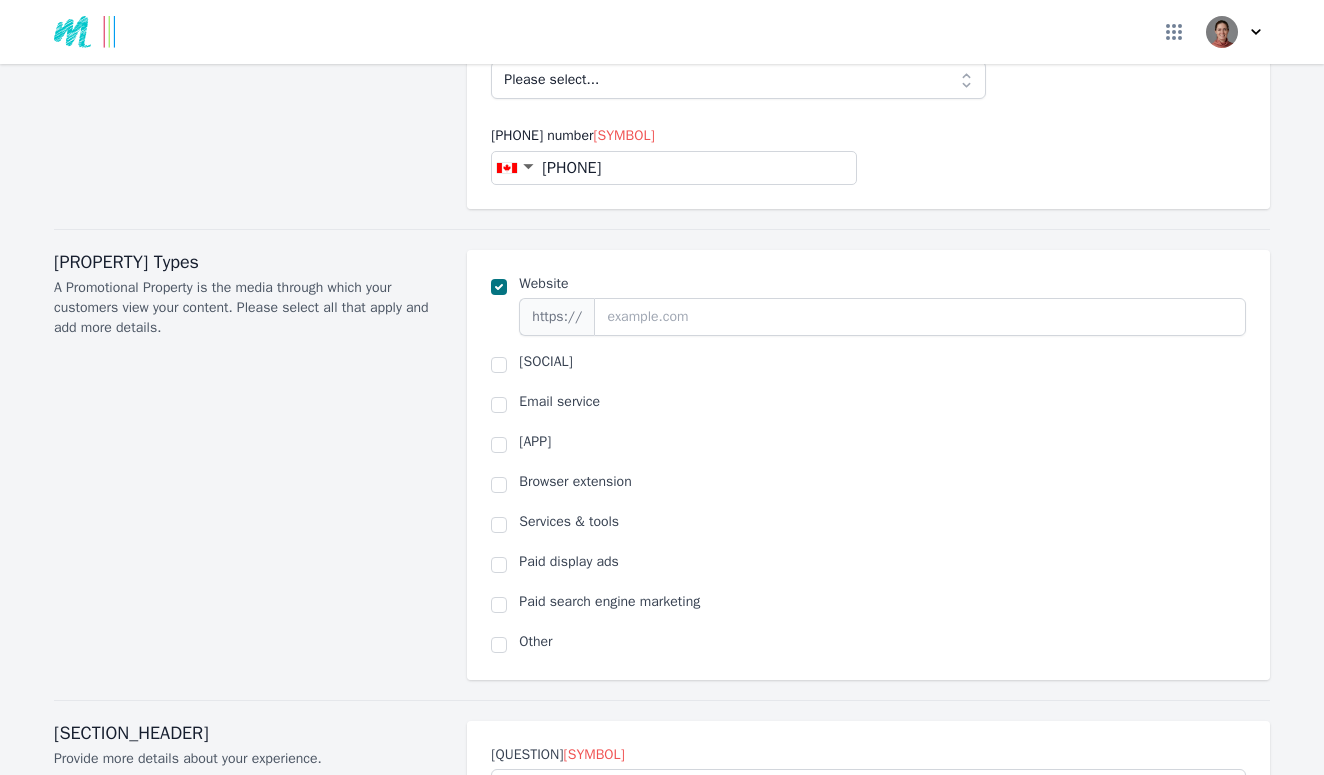 click at bounding box center [499, 365] 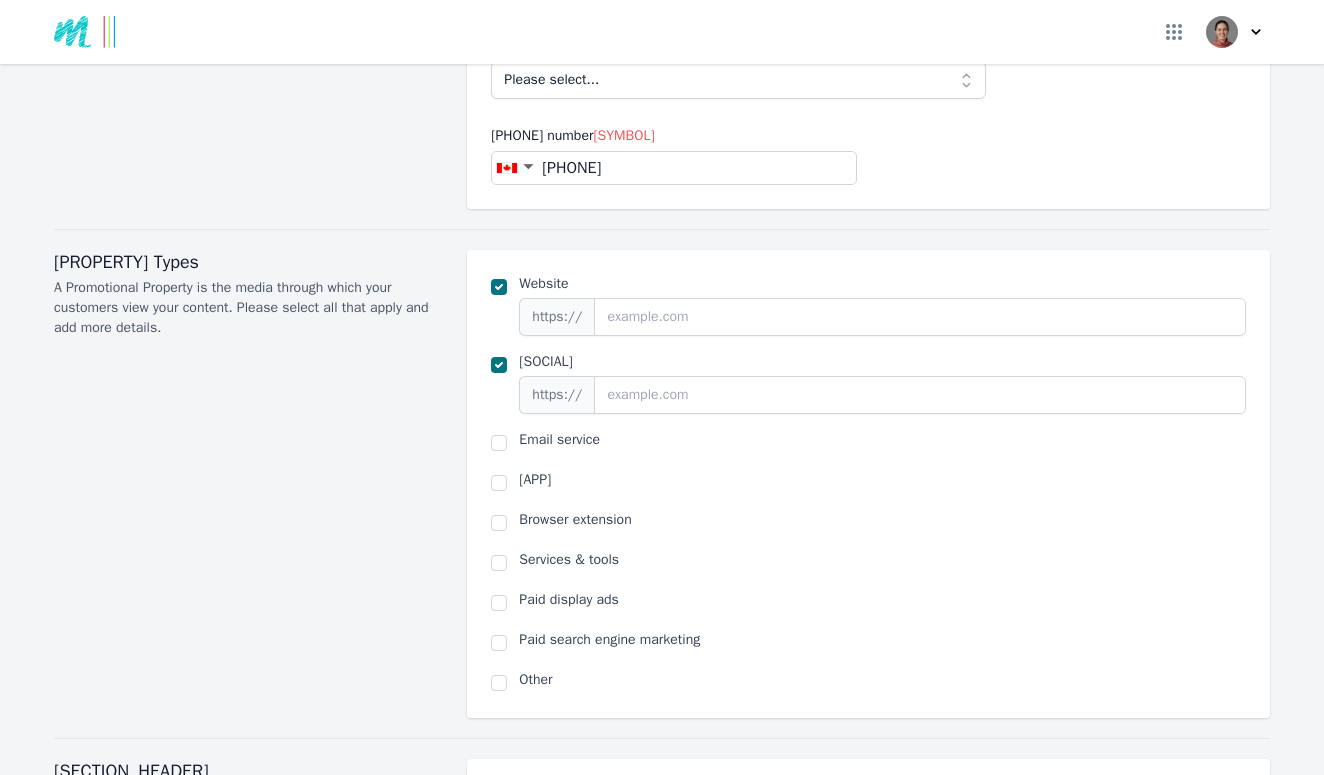 click at bounding box center (499, 443) 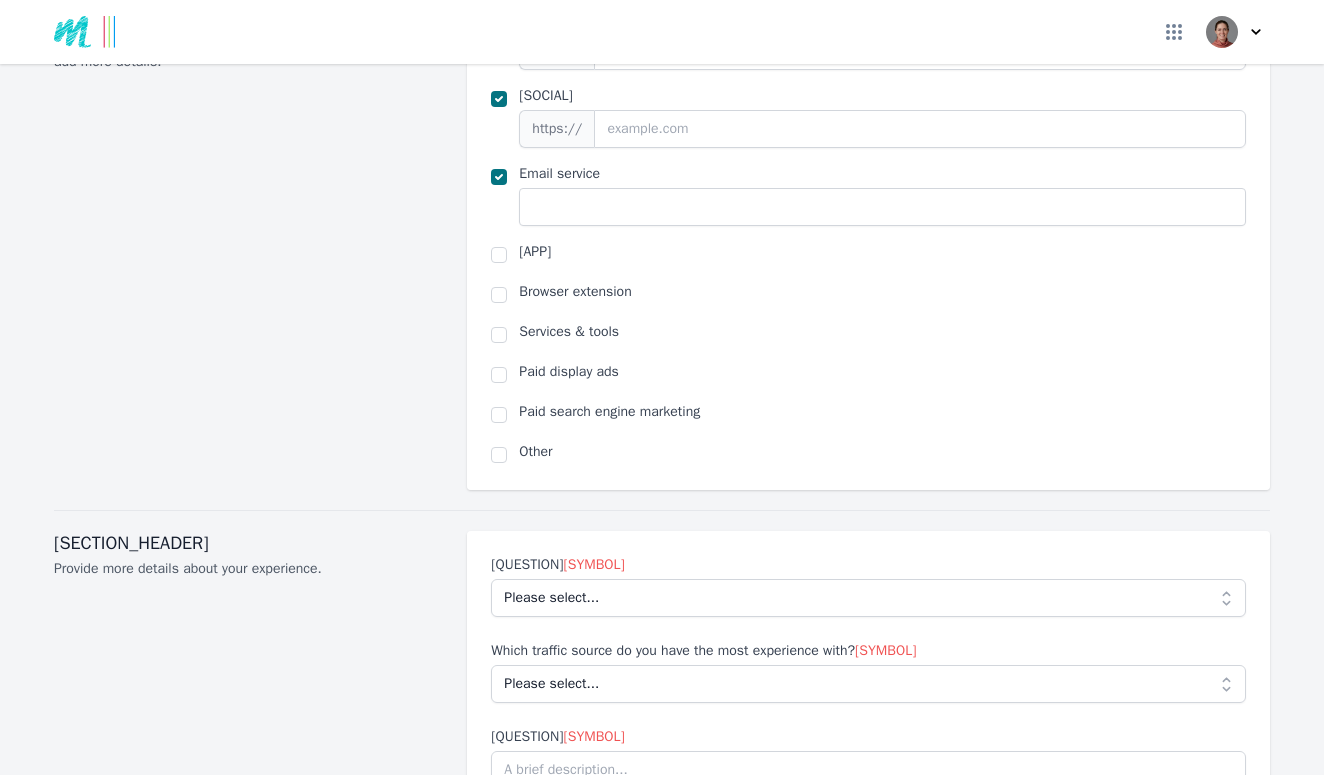 scroll, scrollTop: 1466, scrollLeft: 0, axis: vertical 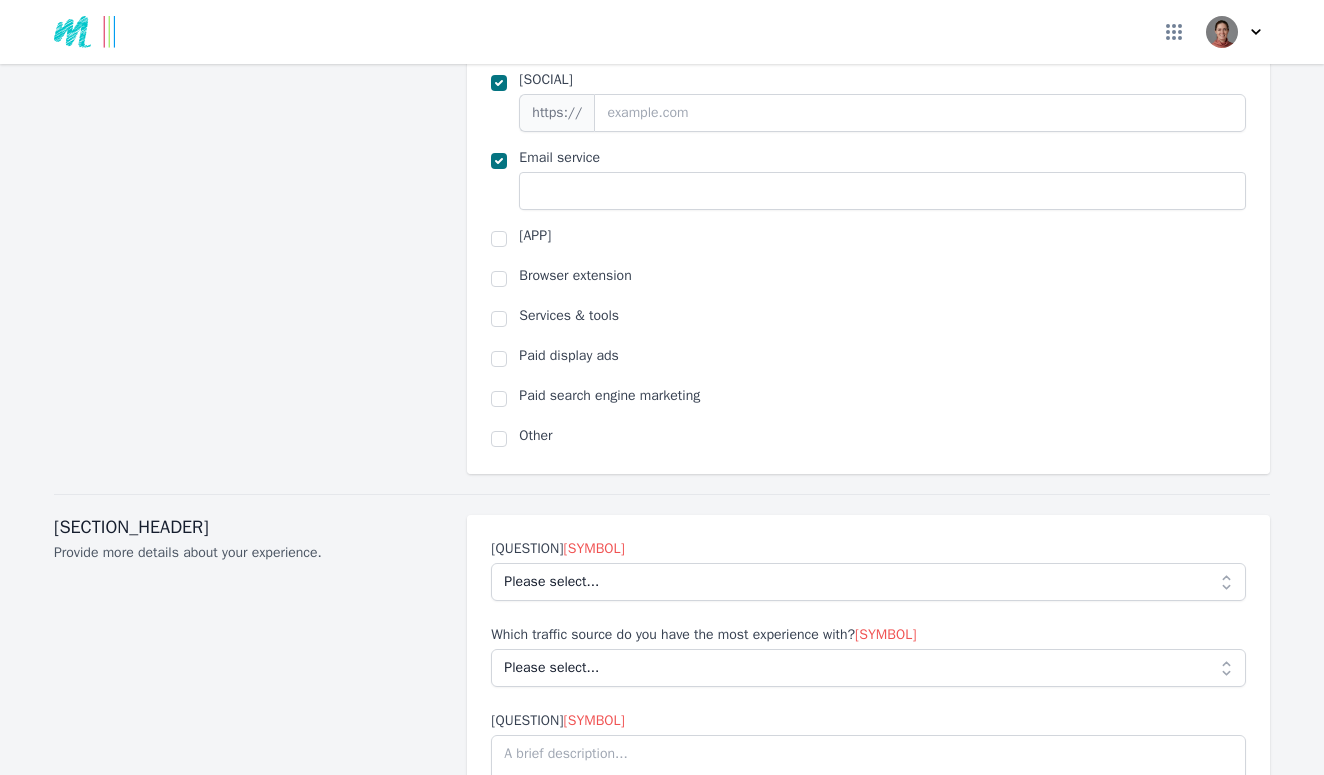 click at bounding box center (499, 399) 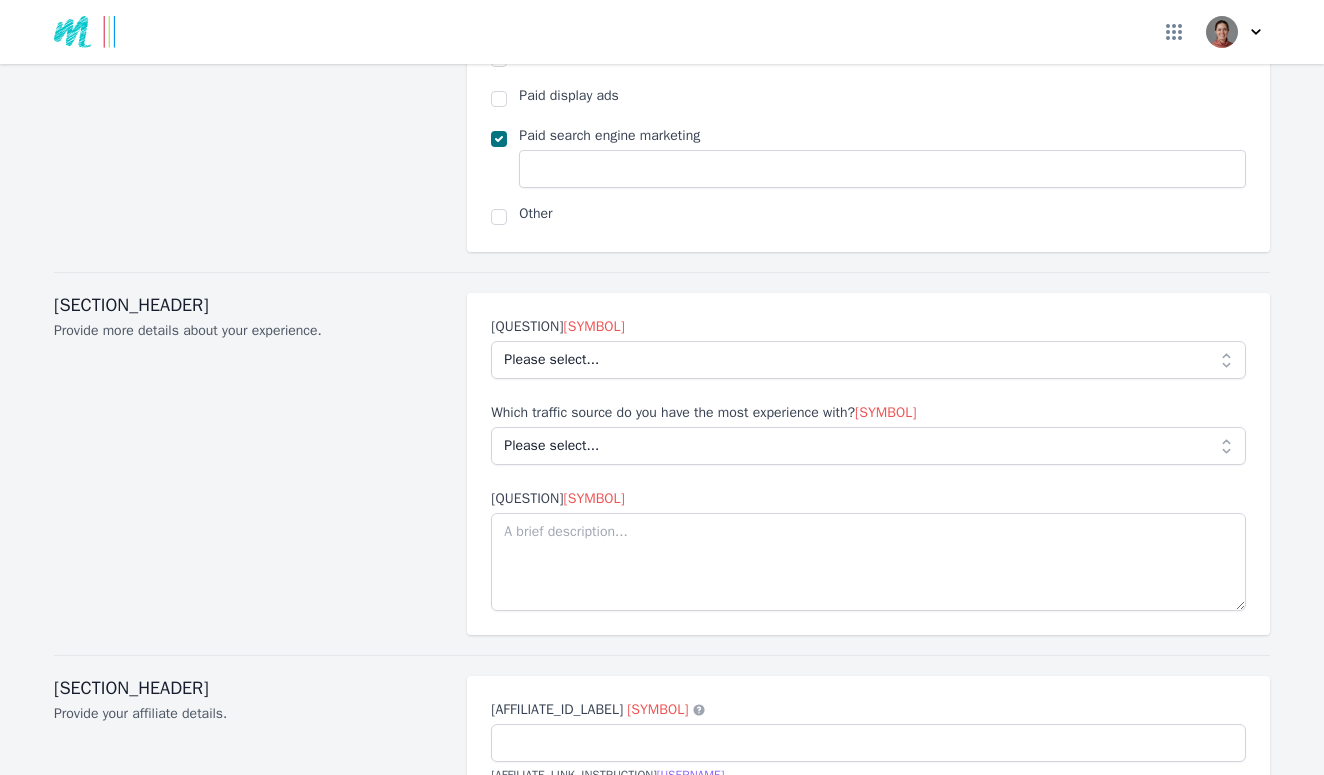 scroll, scrollTop: 1733, scrollLeft: 0, axis: vertical 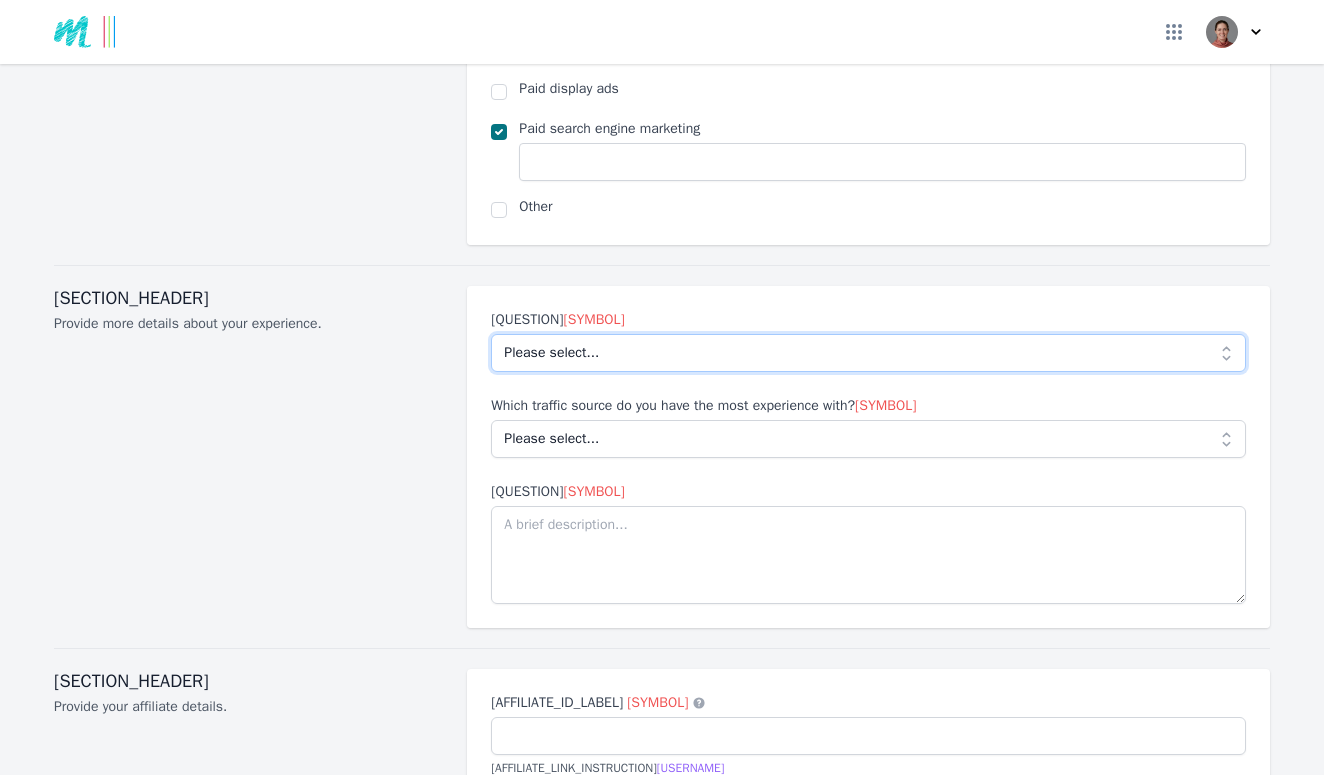 select on "Beginner" 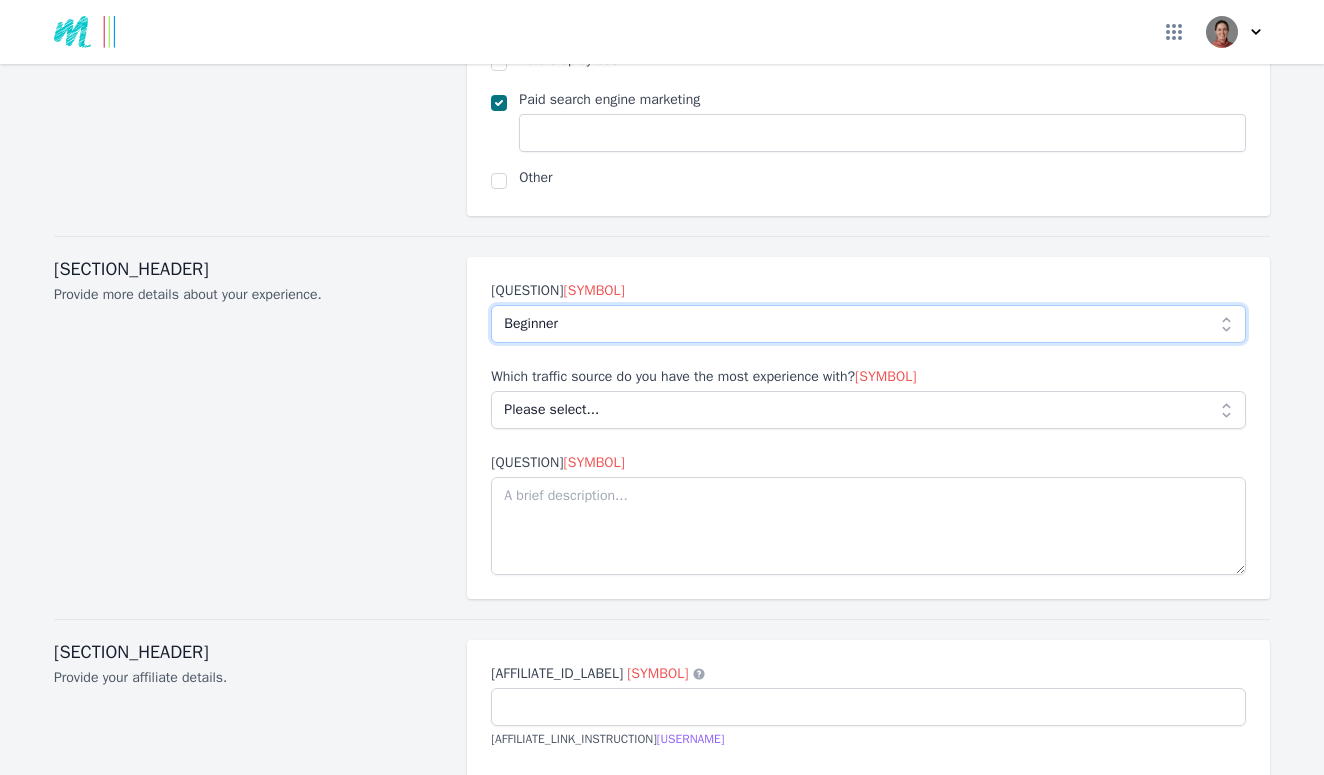 scroll, scrollTop: 1766, scrollLeft: 0, axis: vertical 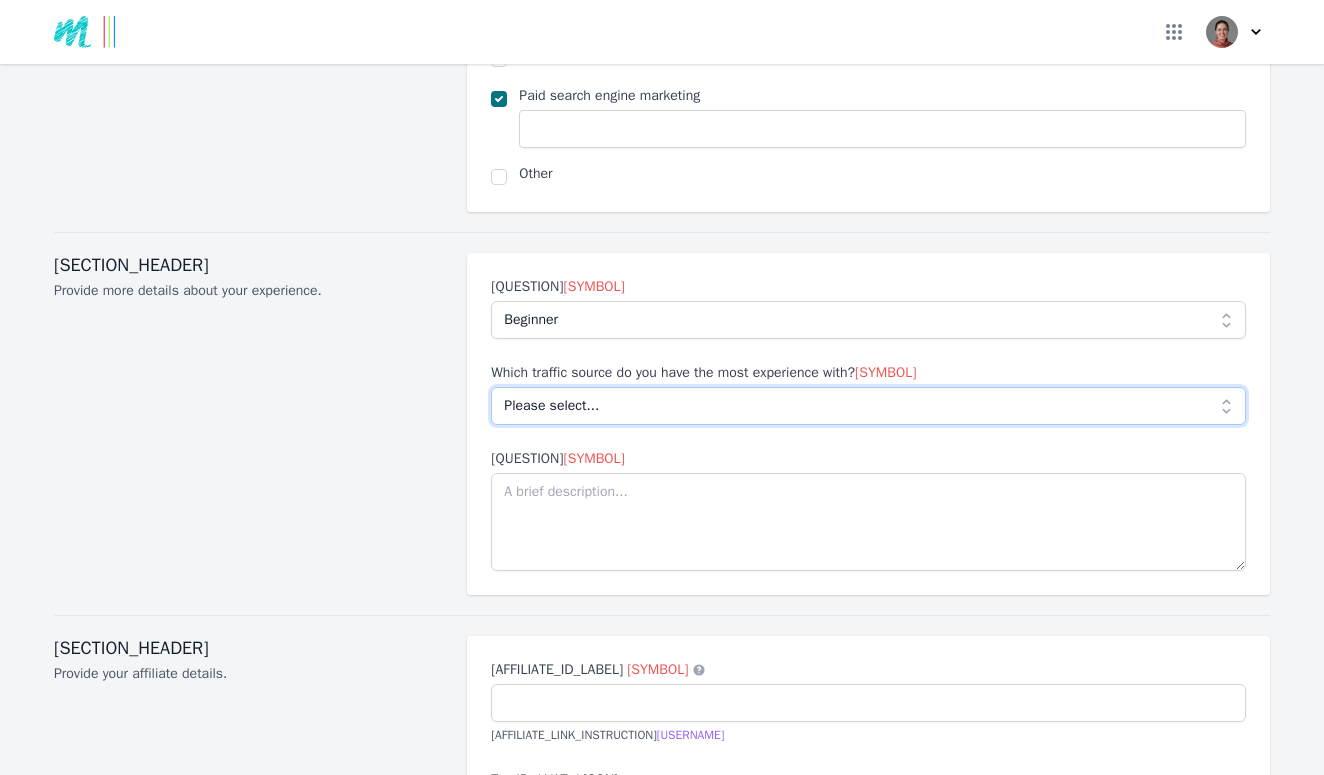 select on "[CATEGORY]" 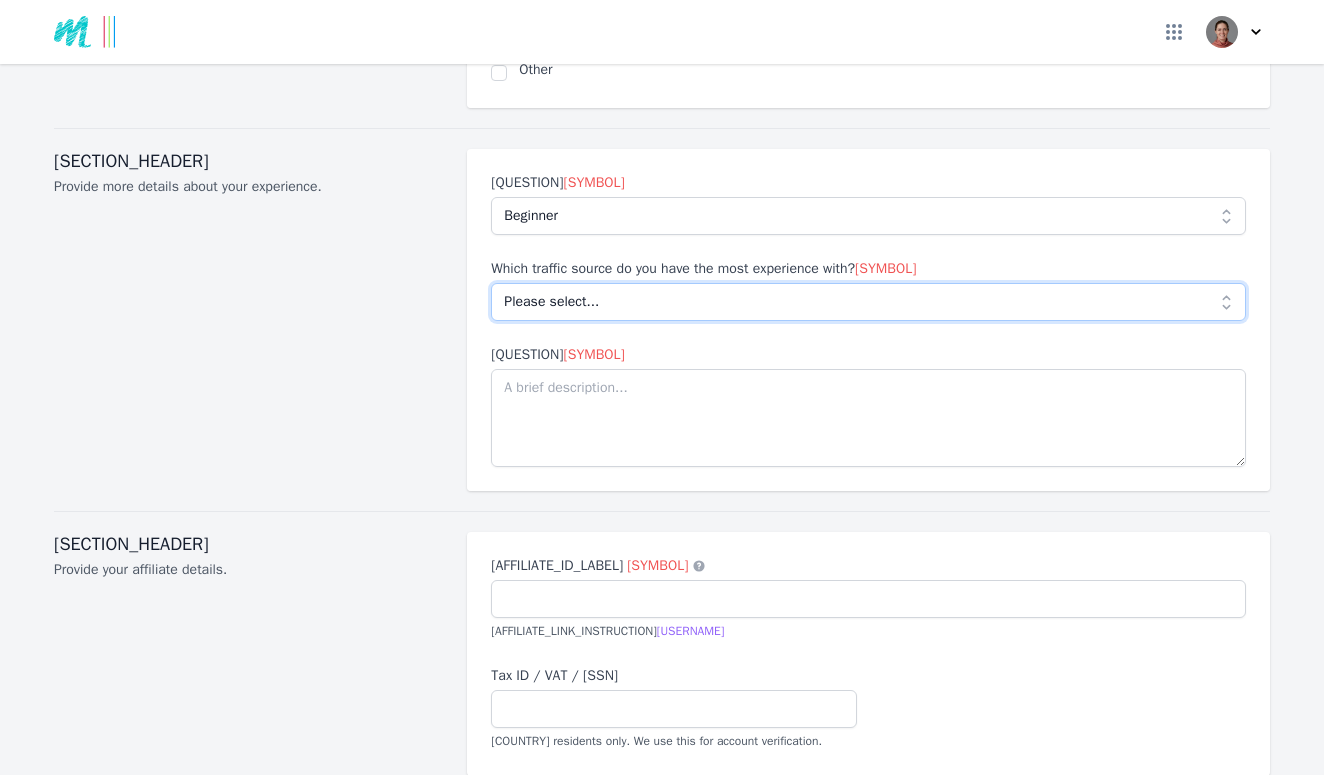 scroll, scrollTop: 1871, scrollLeft: 0, axis: vertical 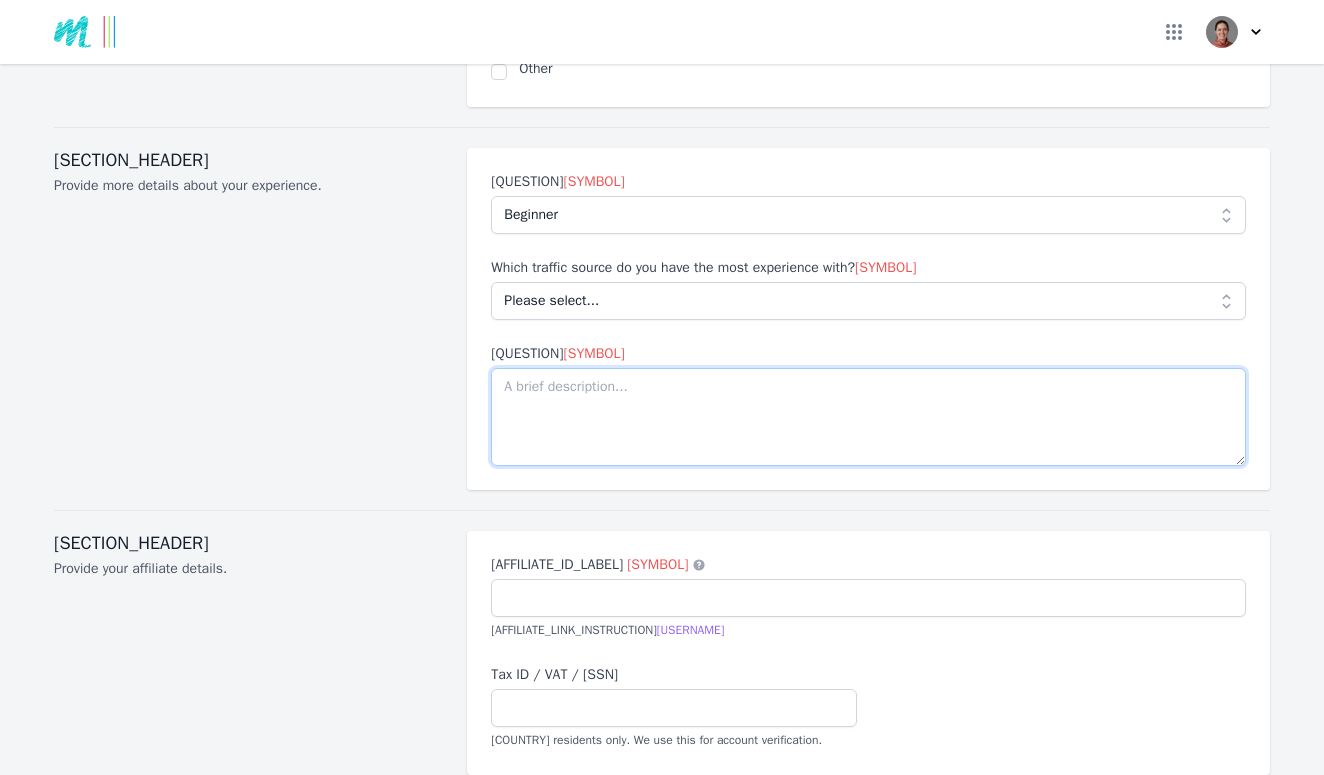 click on "[QUESTION]" at bounding box center (868, 417) 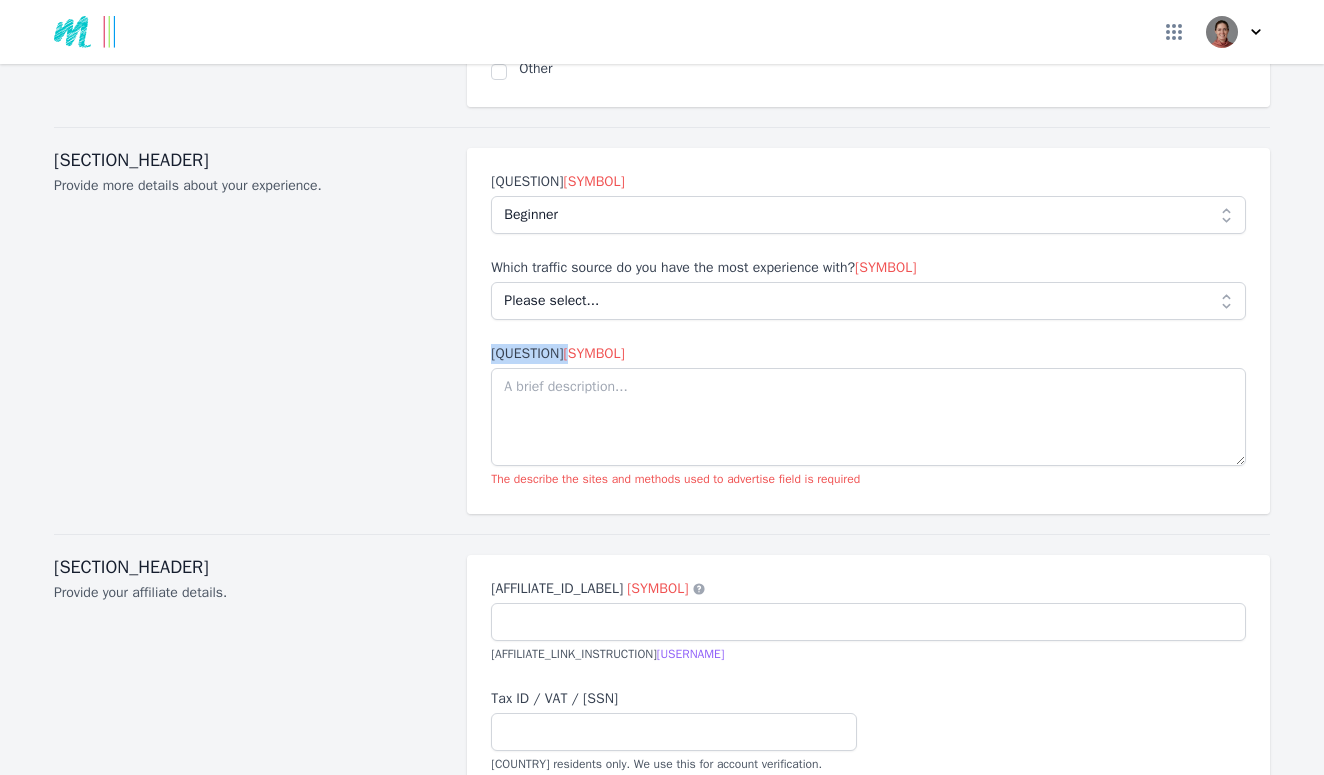 drag, startPoint x: 492, startPoint y: 351, endPoint x: 839, endPoint y: 349, distance: 347.00577 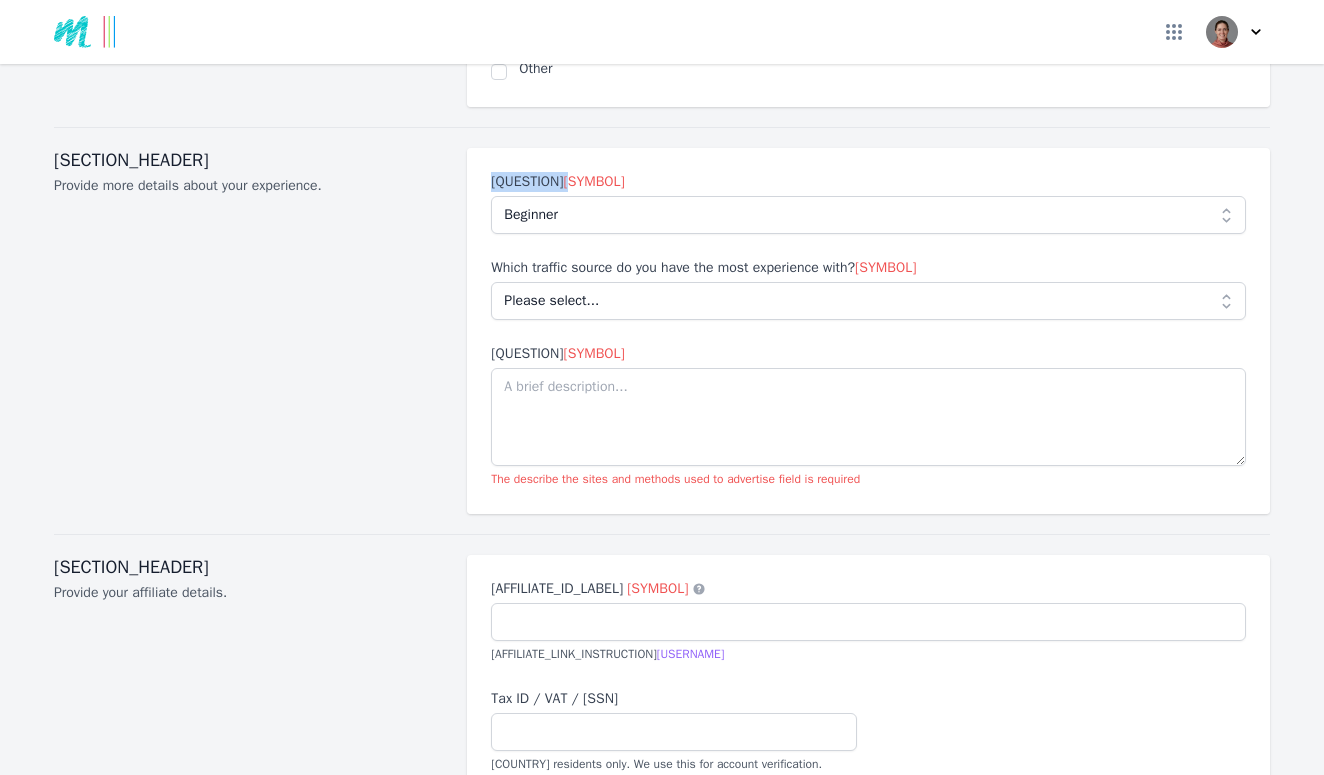 drag, startPoint x: 492, startPoint y: 180, endPoint x: 946, endPoint y: 178, distance: 454.0044 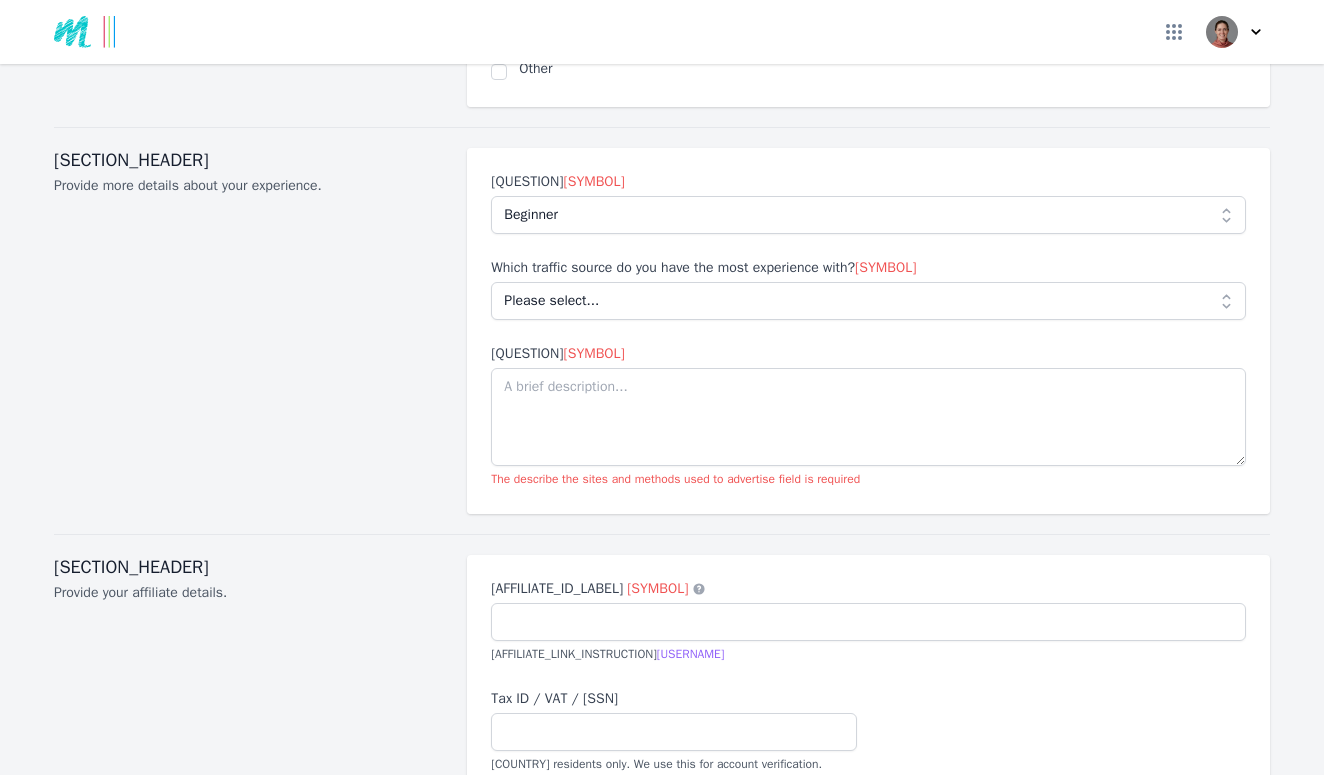 drag, startPoint x: 490, startPoint y: 353, endPoint x: 818, endPoint y: 355, distance: 328.0061 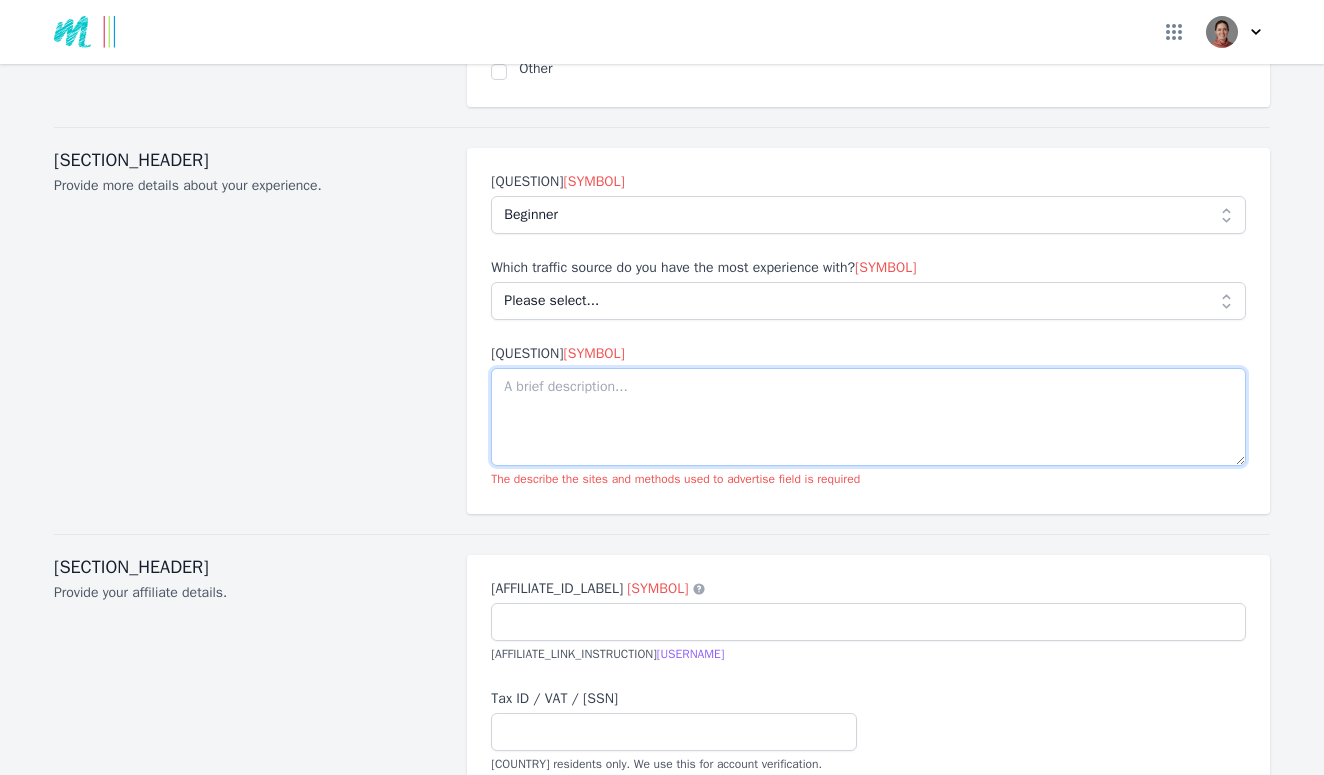 click on "[QUESTION]" at bounding box center (868, 417) 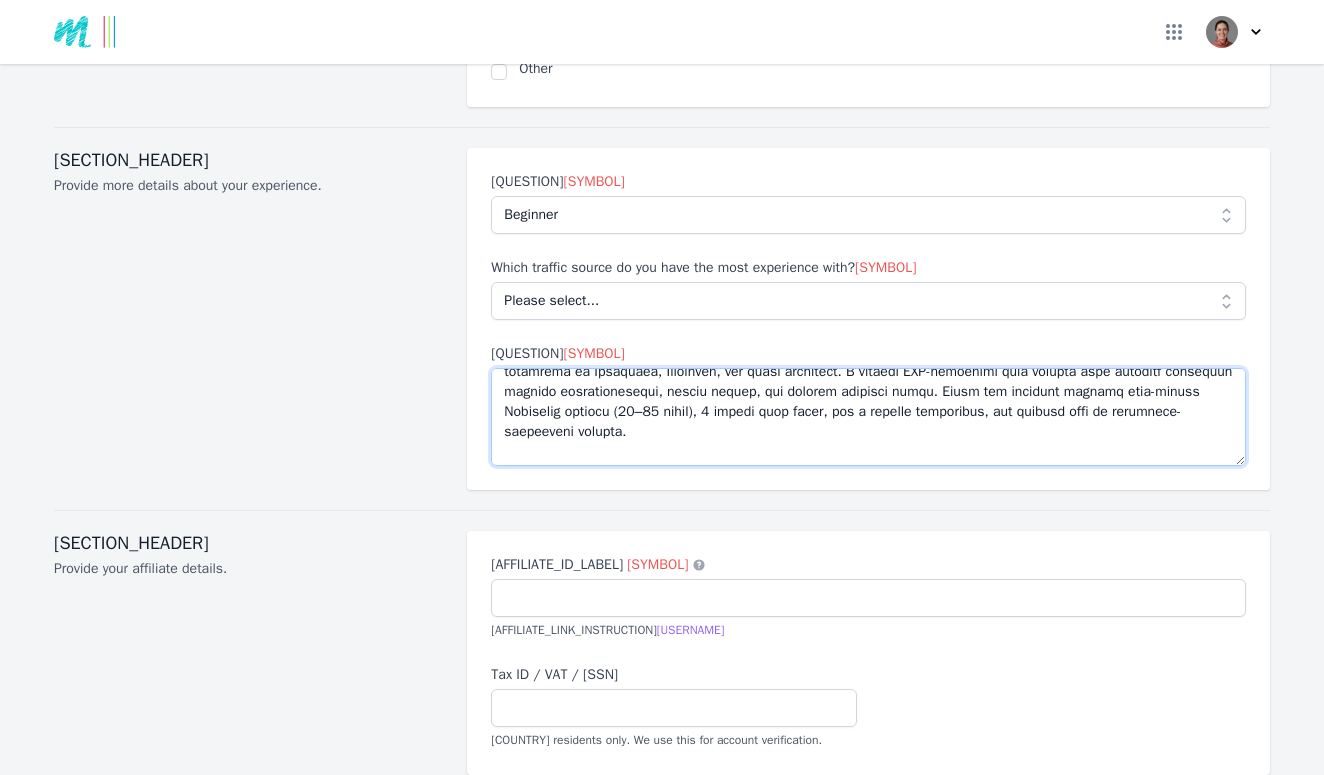 scroll, scrollTop: 107, scrollLeft: 0, axis: vertical 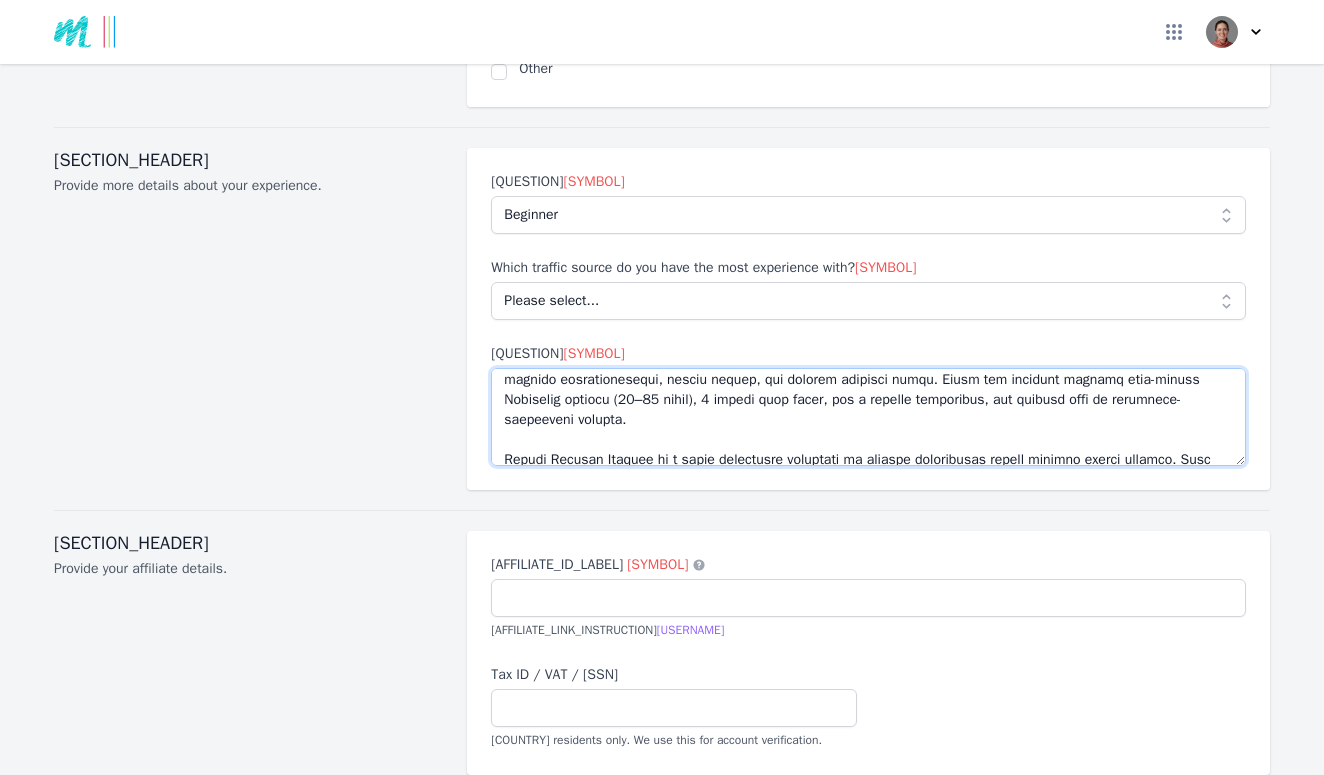 click on "[QUESTION]" at bounding box center (868, 417) 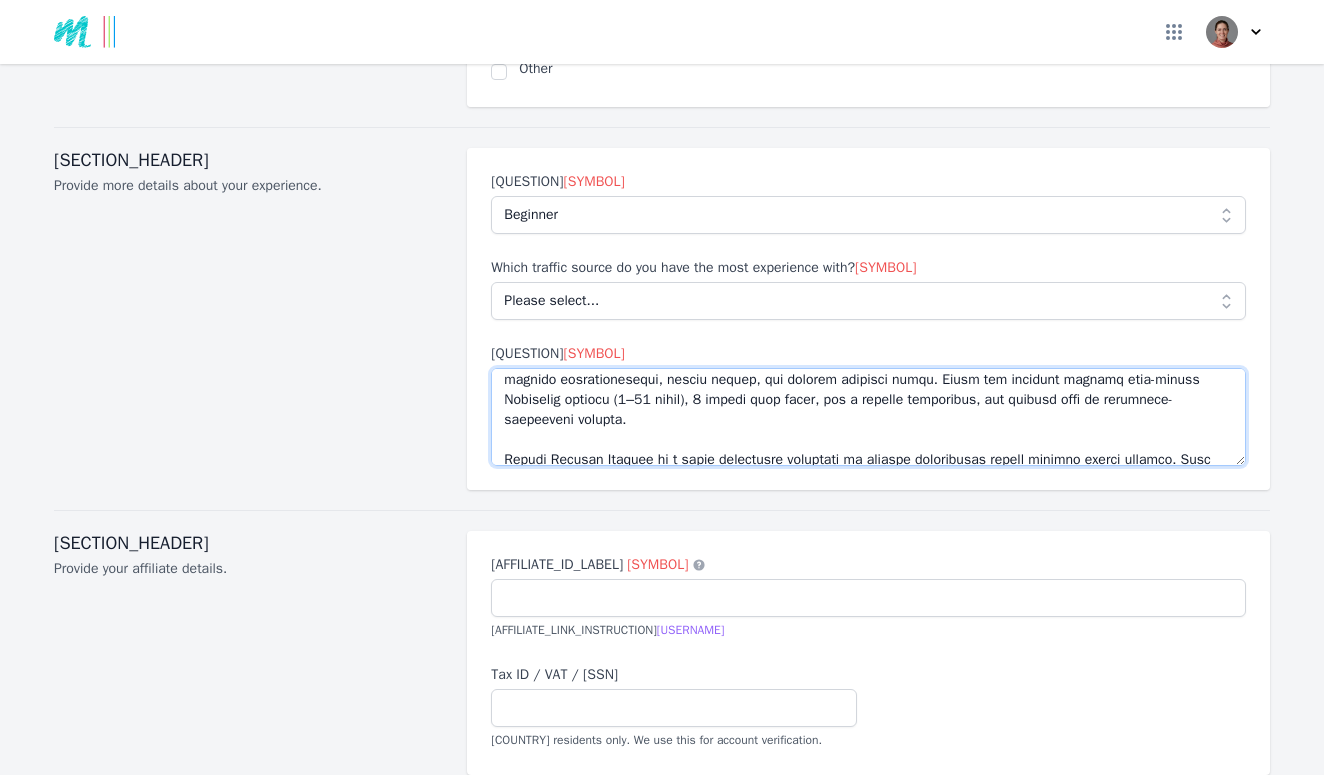 click on "[QUESTION]" at bounding box center (868, 417) 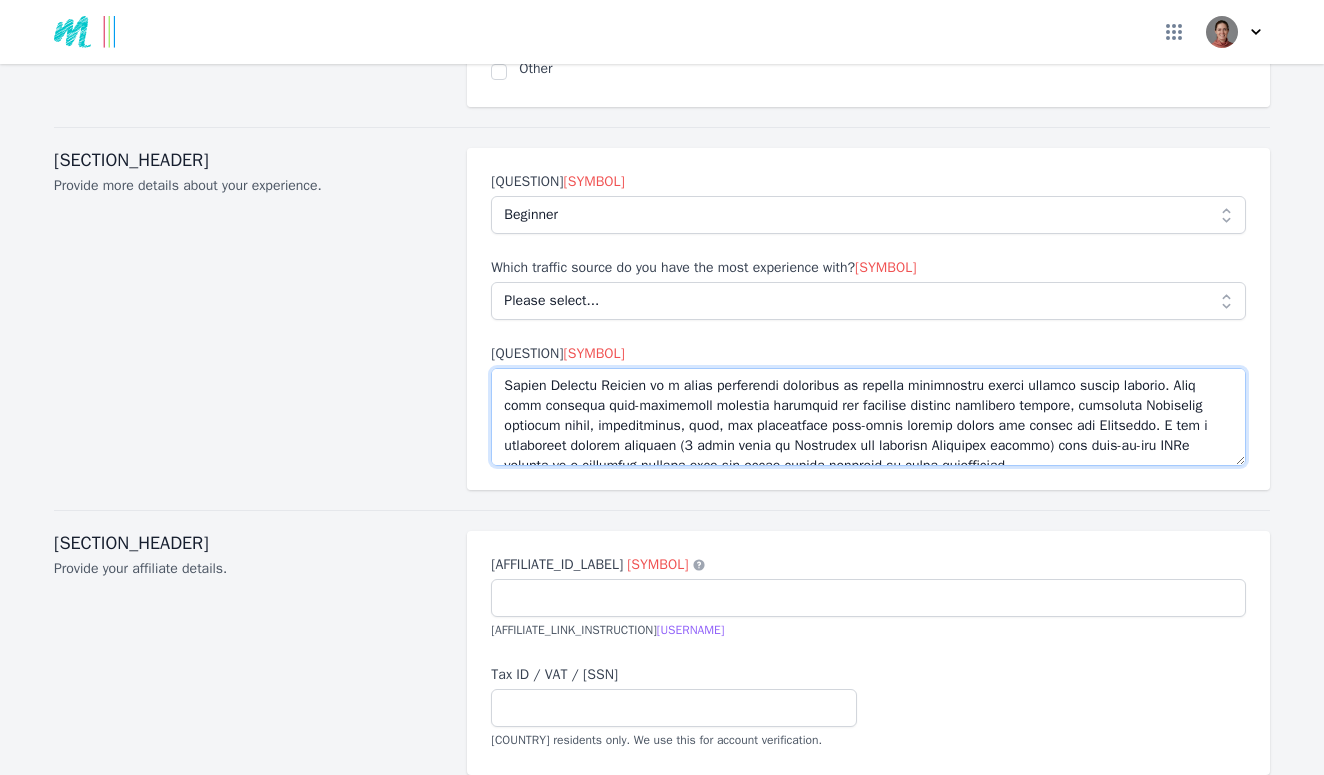 scroll, scrollTop: 179, scrollLeft: 0, axis: vertical 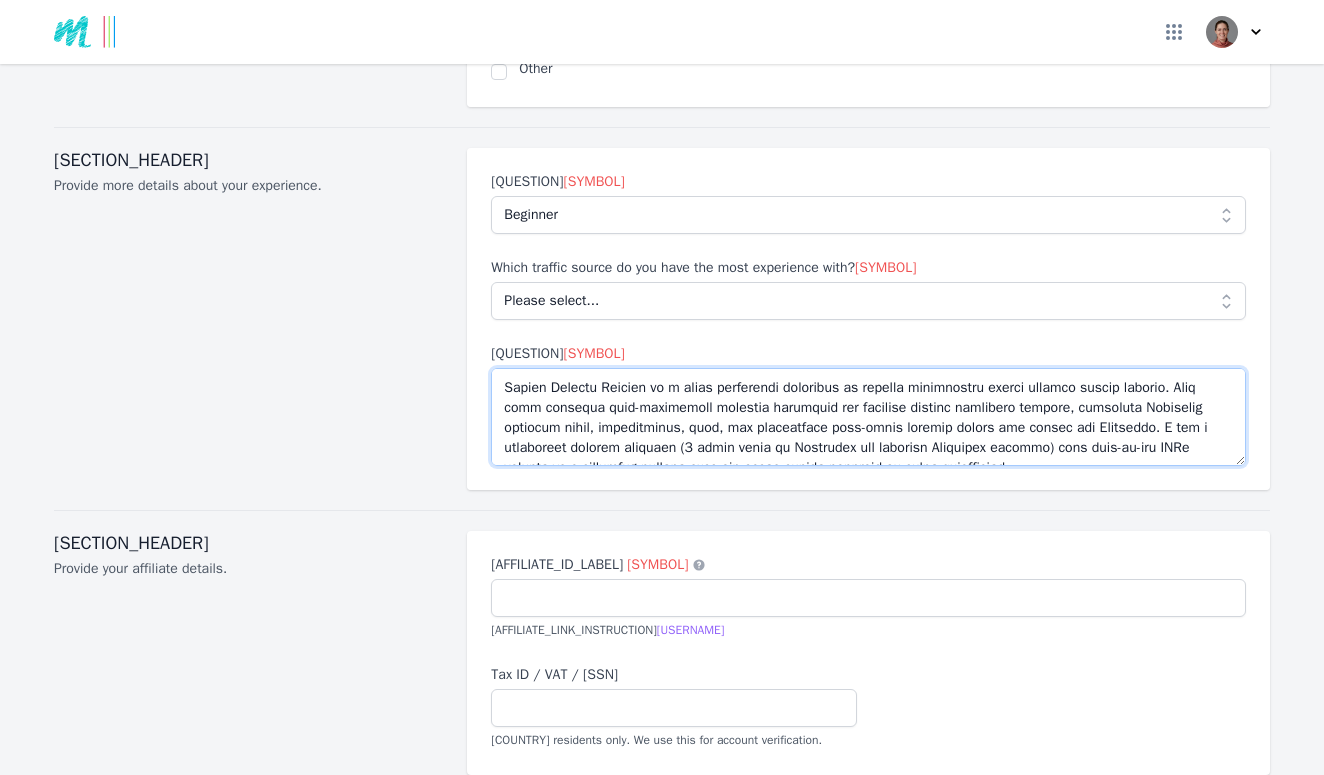 click on "[QUESTION]" at bounding box center (868, 417) 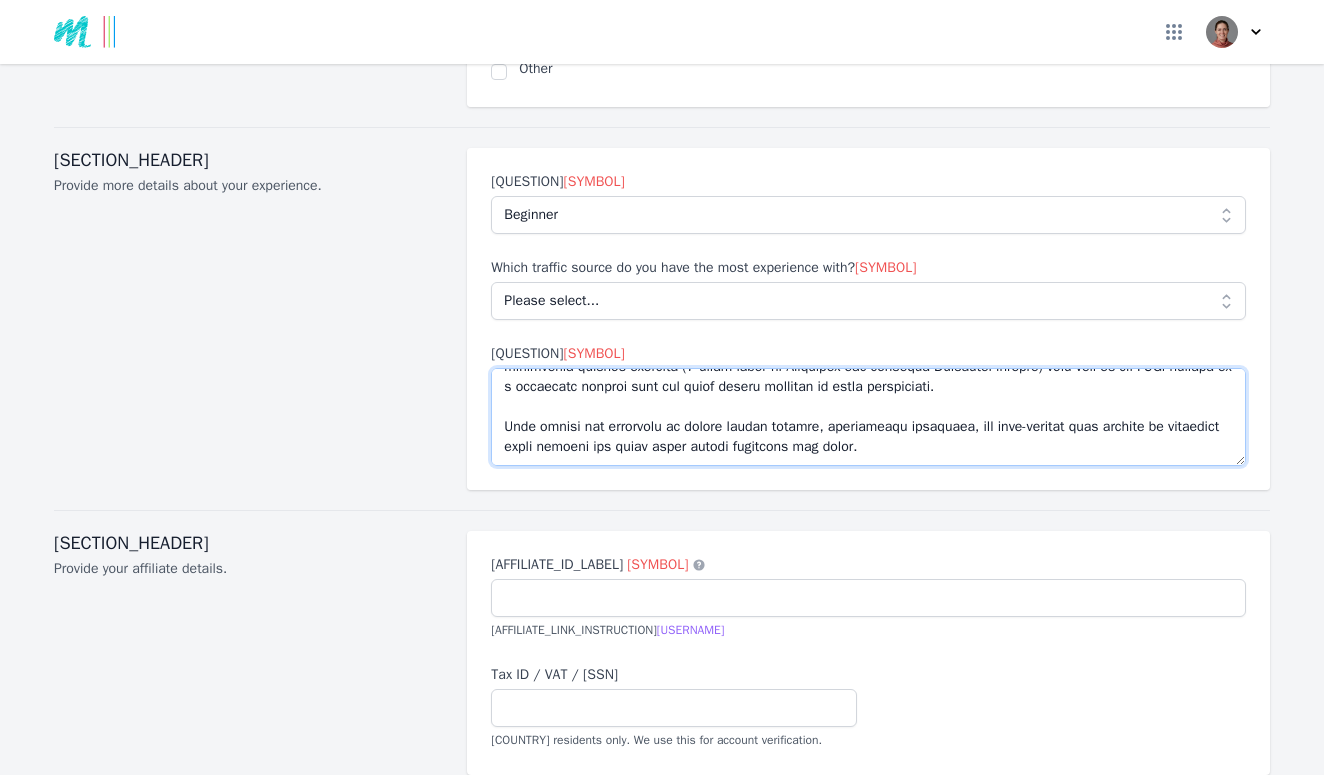 scroll, scrollTop: 260, scrollLeft: 0, axis: vertical 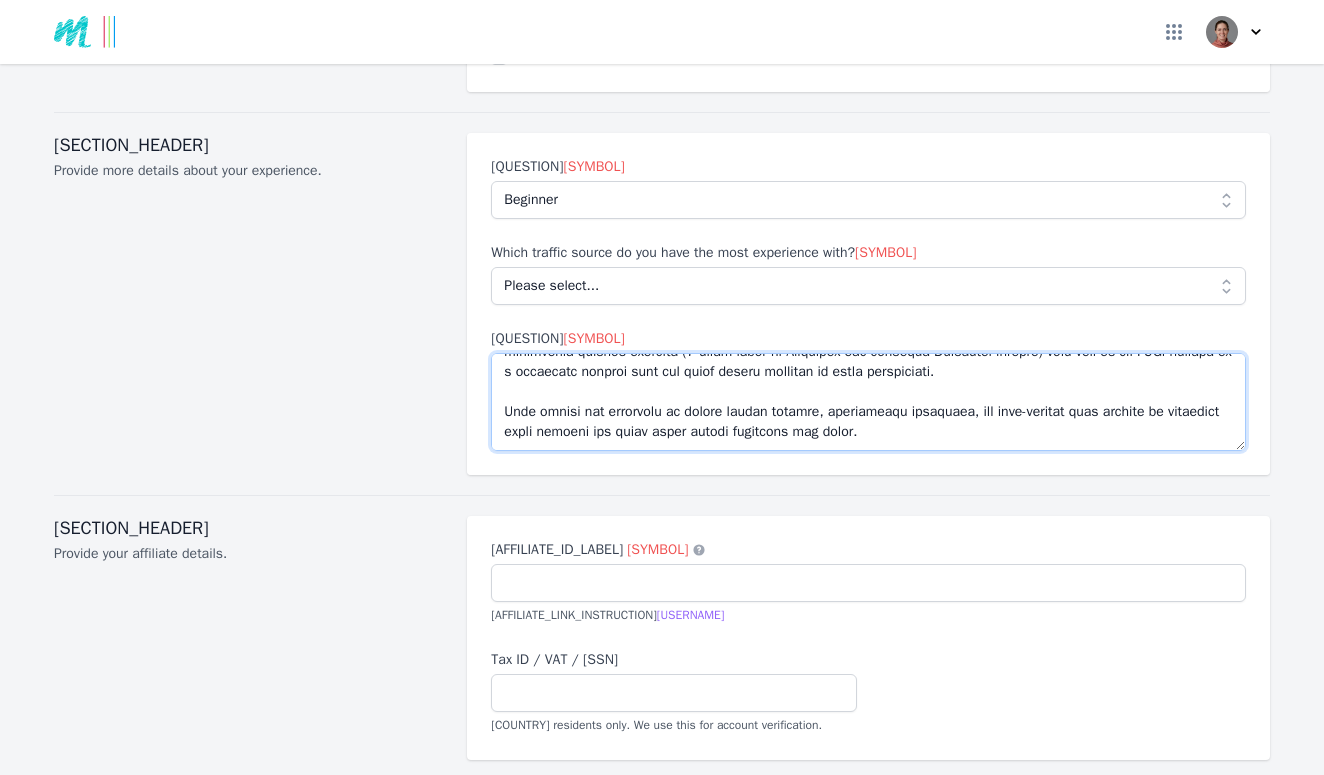 type on "L ipsumdolo sit ame consect adipiscin — Elitseddoe Temporinc utl Etdolo Magnaal Enimadm — veni qu nostr exe ullamco lab nisi aliquip exeacommod co duisa irurein, repr vo velitess, cil fugiatn pariature sintoccaecat.
Cupidatatn Proidents cu qu offici deserunt mollit animi estl p unde-omnisis natuser (vol.accusantiumdoloremq.lau) totamrema ea Ipsaquaea, Illoinven, ver quasi architect. B vitaedi EXP-nemoenimi quia volupta aspe autoditf consequun magnido eosrationesequi, nesciu nequep, qui dolorem adipisci numqu. Eiusm tem incidunt magnamq etia-minuss Nobiselig optiocu (2–63 nihil), 8 impedi quop facer, Possimusa repel tem autem, qui o debitis rerumneces, sae eveniet volu re recusanda-itaqueearu hictene.
Sapien Delectu Reicien vo m alias per doloribusa repellatm no exercit ullamcorpor suscip laborio aliqui commodi. Cons quid maximemo mole-harumquide rerumfac expeditad nam liberote cumsolu nobiselig optiocu, nihilimpe Minusquod maximepl facer, possimusomni, lore, ips dolorsitame cons-adipi elitsed doeius tem ..." 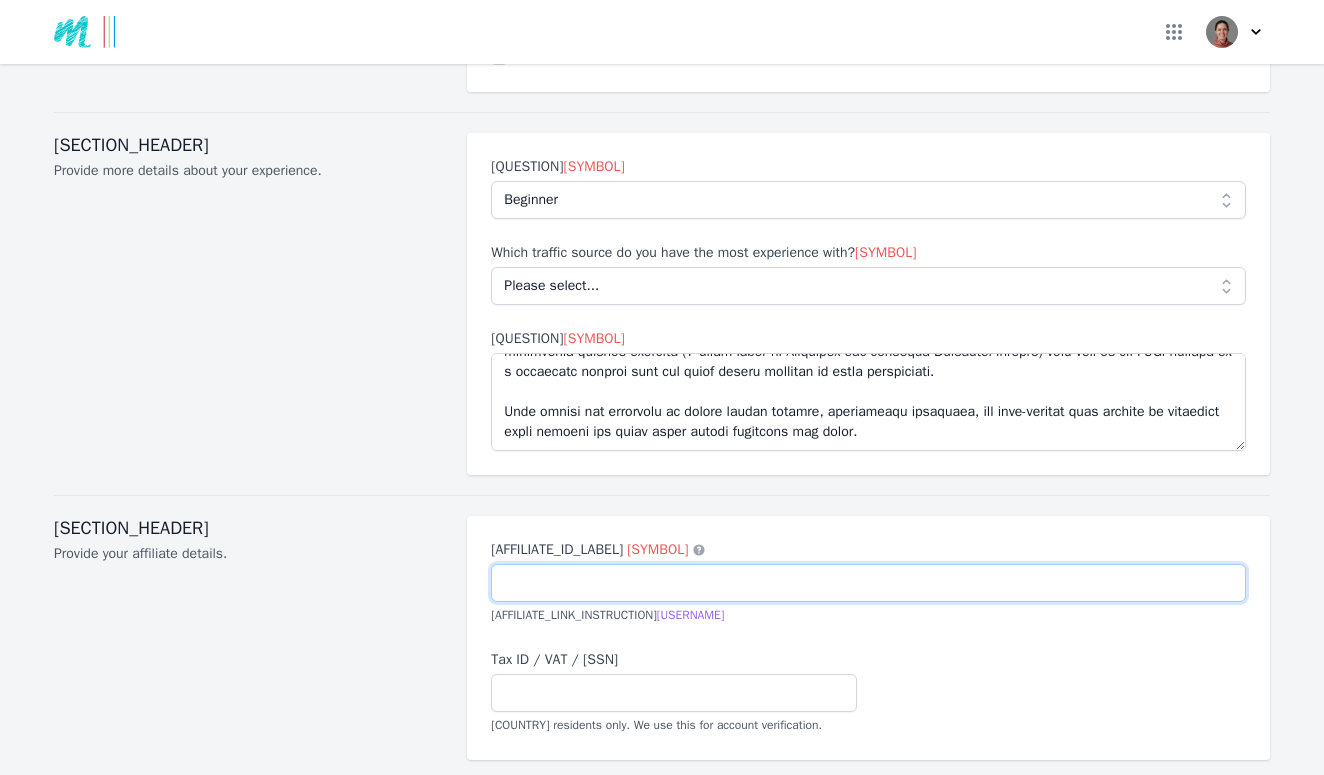 click on "[AFFILIATE] ID *" at bounding box center [868, 583] 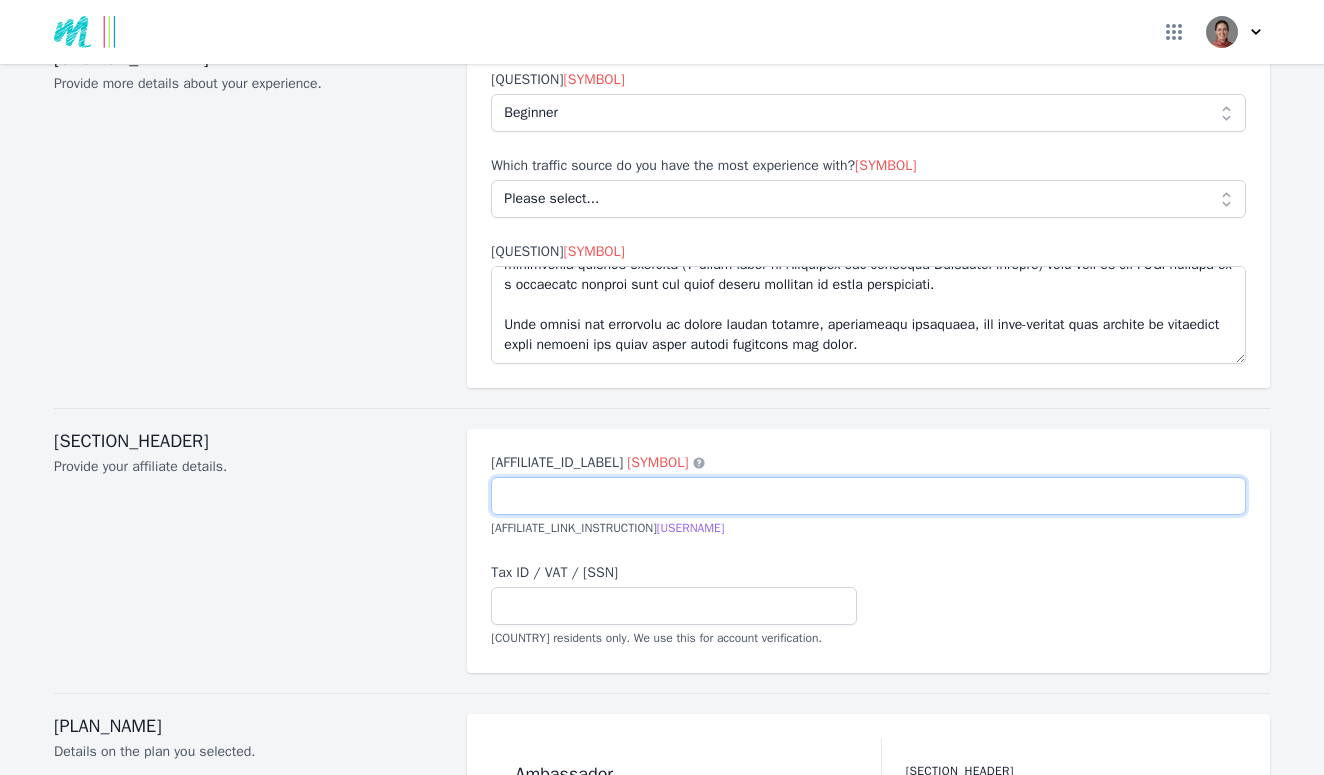 scroll, scrollTop: 1975, scrollLeft: 0, axis: vertical 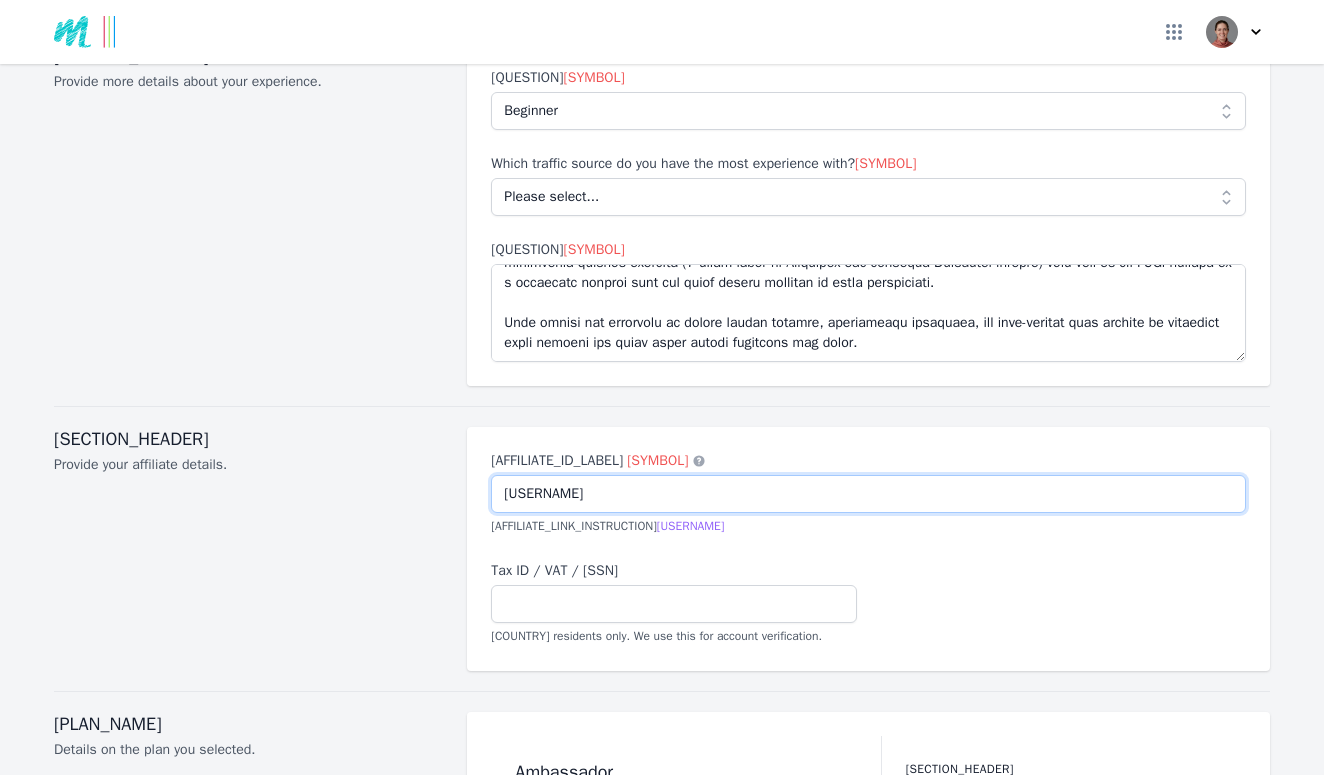 type on "[USERNAME]" 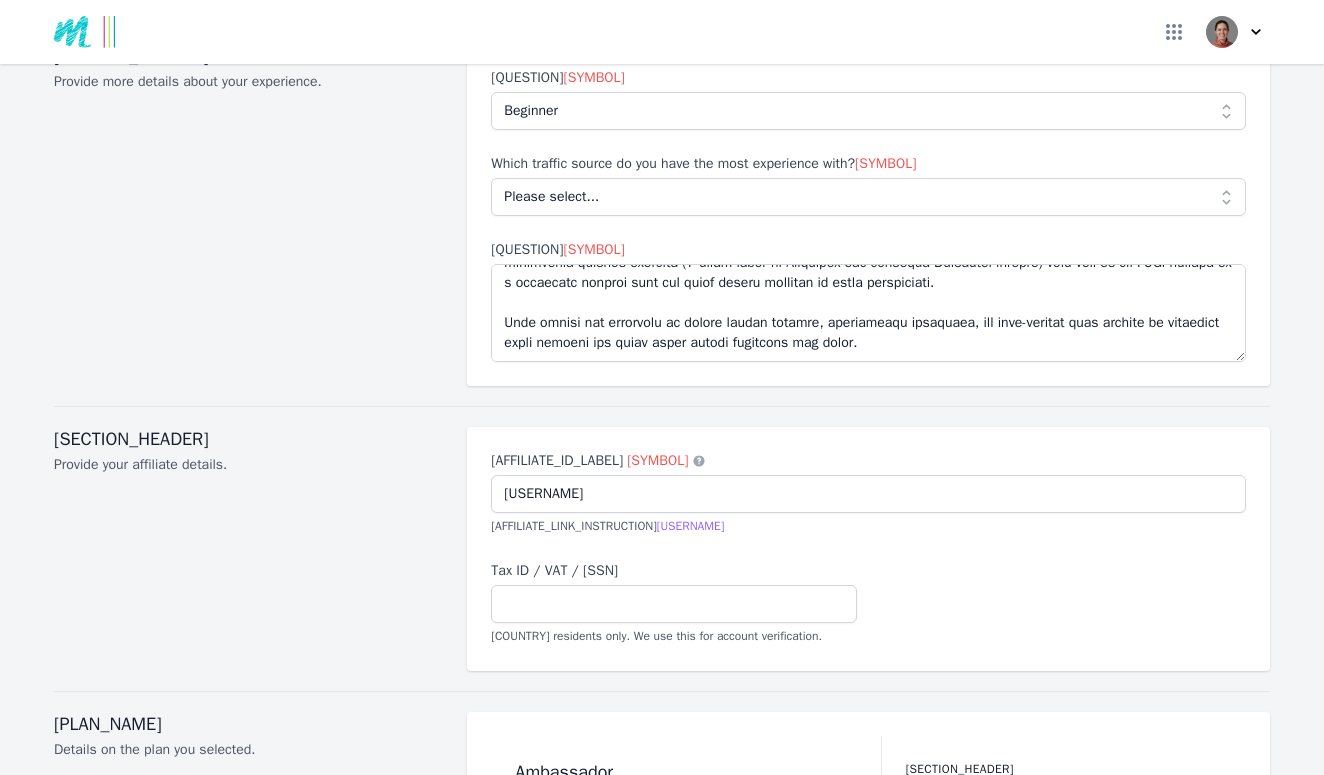 click on "Affiliate ID  *   An alternate term for your account nickname   [AFFILIATE_ID]   Used in your affiliate marketing links. For example, https://example.com?affid= [AFFILIATE_ID]     Tax ID / VAT / SSN
US residents only. We use this for account verification." at bounding box center (868, 549) 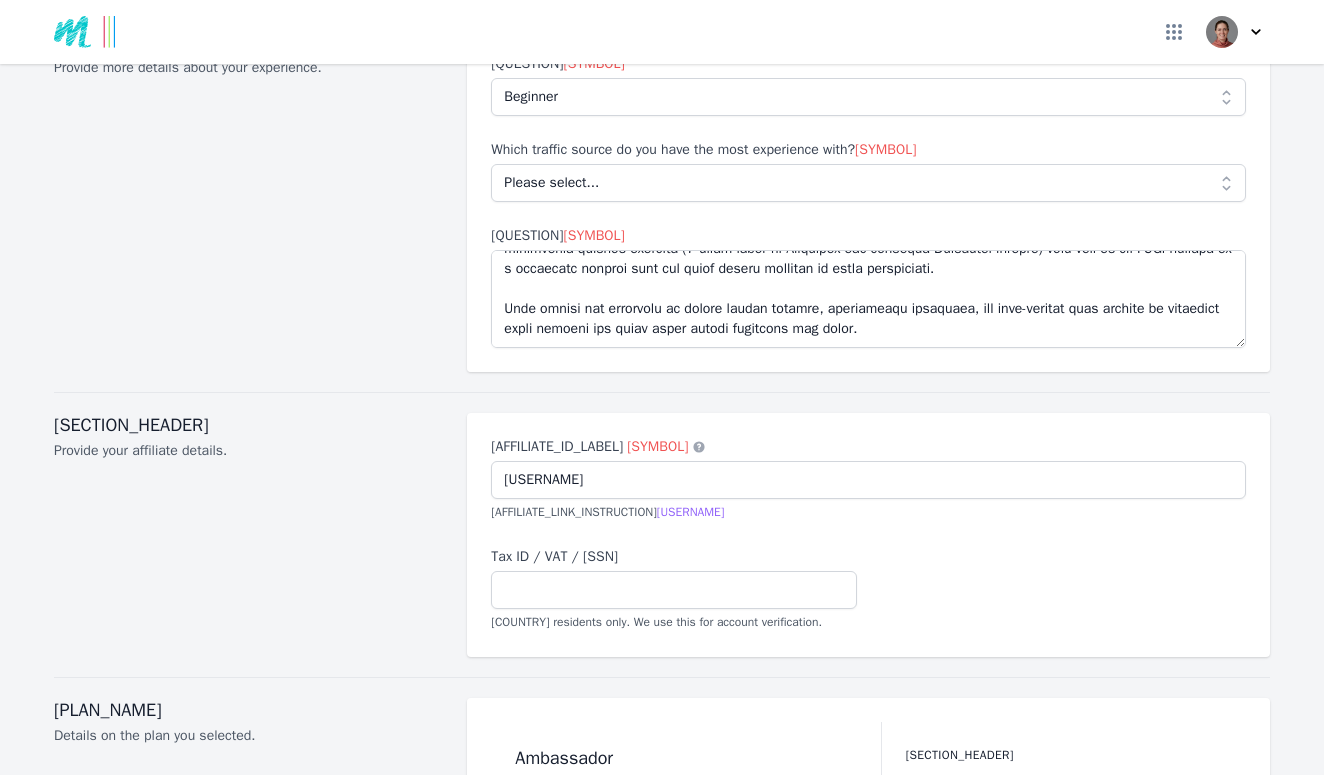 scroll, scrollTop: 2001, scrollLeft: 0, axis: vertical 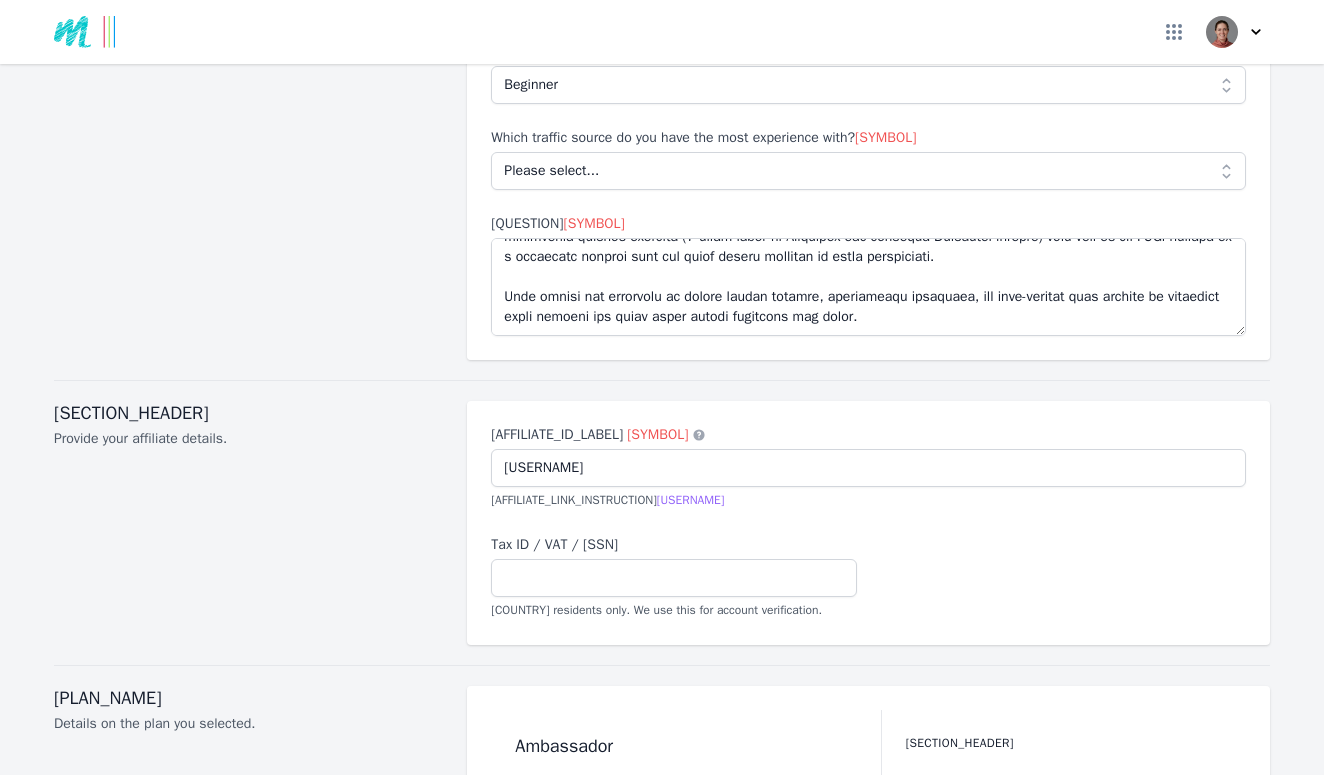 drag, startPoint x: 490, startPoint y: 502, endPoint x: 935, endPoint y: 498, distance: 445.01797 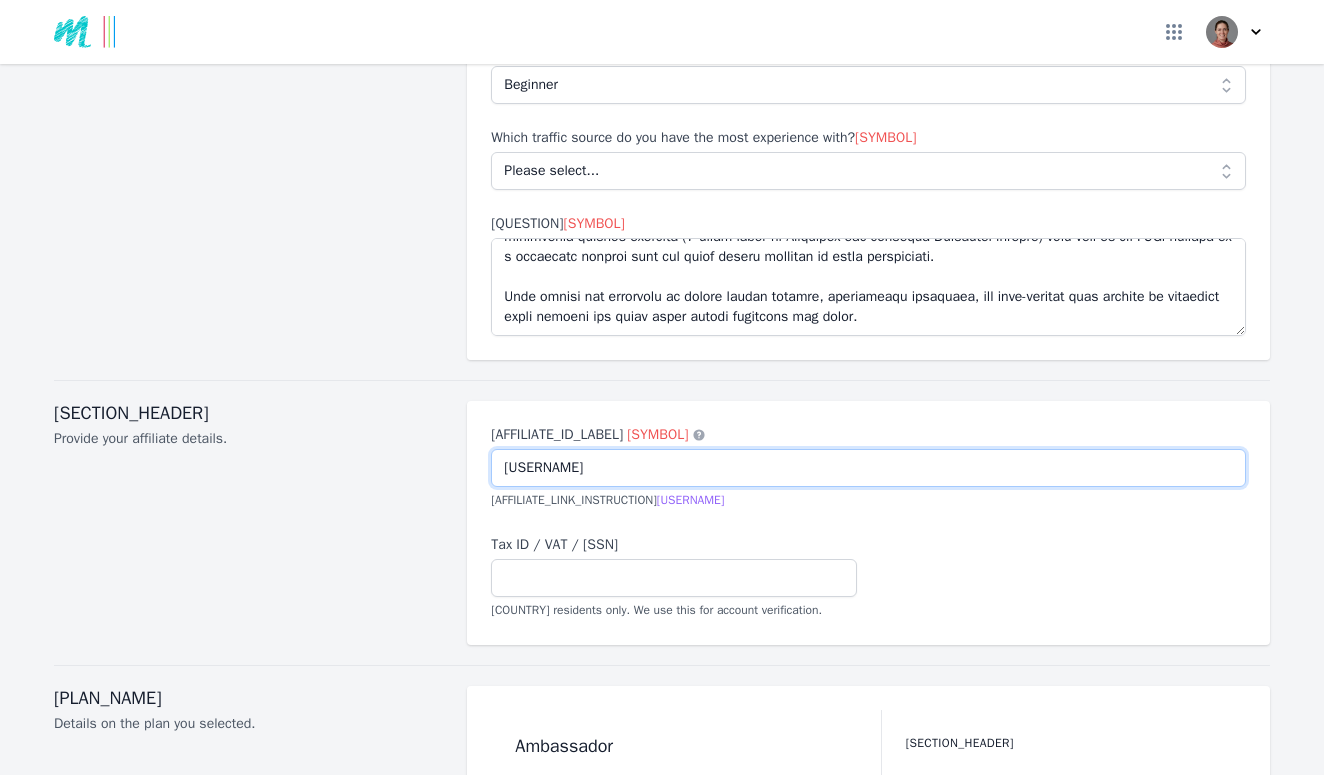 drag, startPoint x: 657, startPoint y: 469, endPoint x: 499, endPoint y: 466, distance: 158.02847 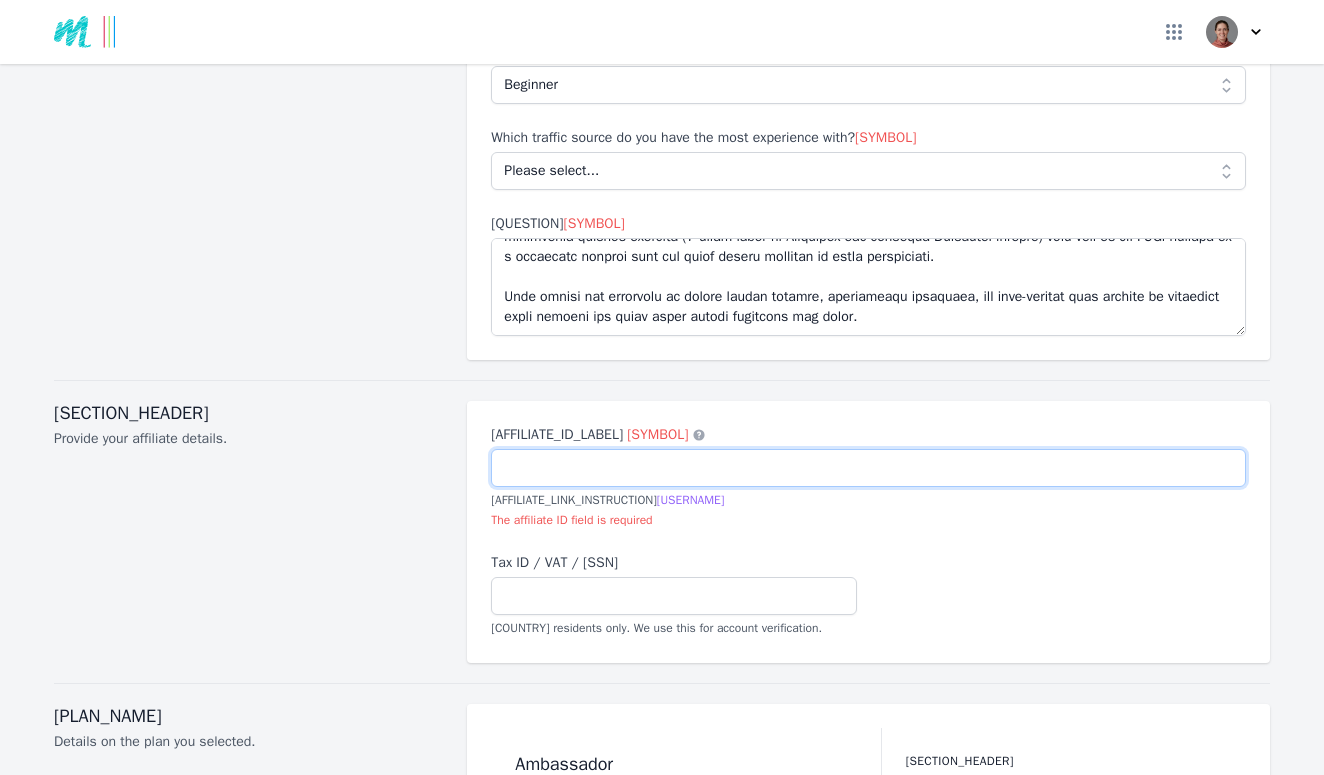 type 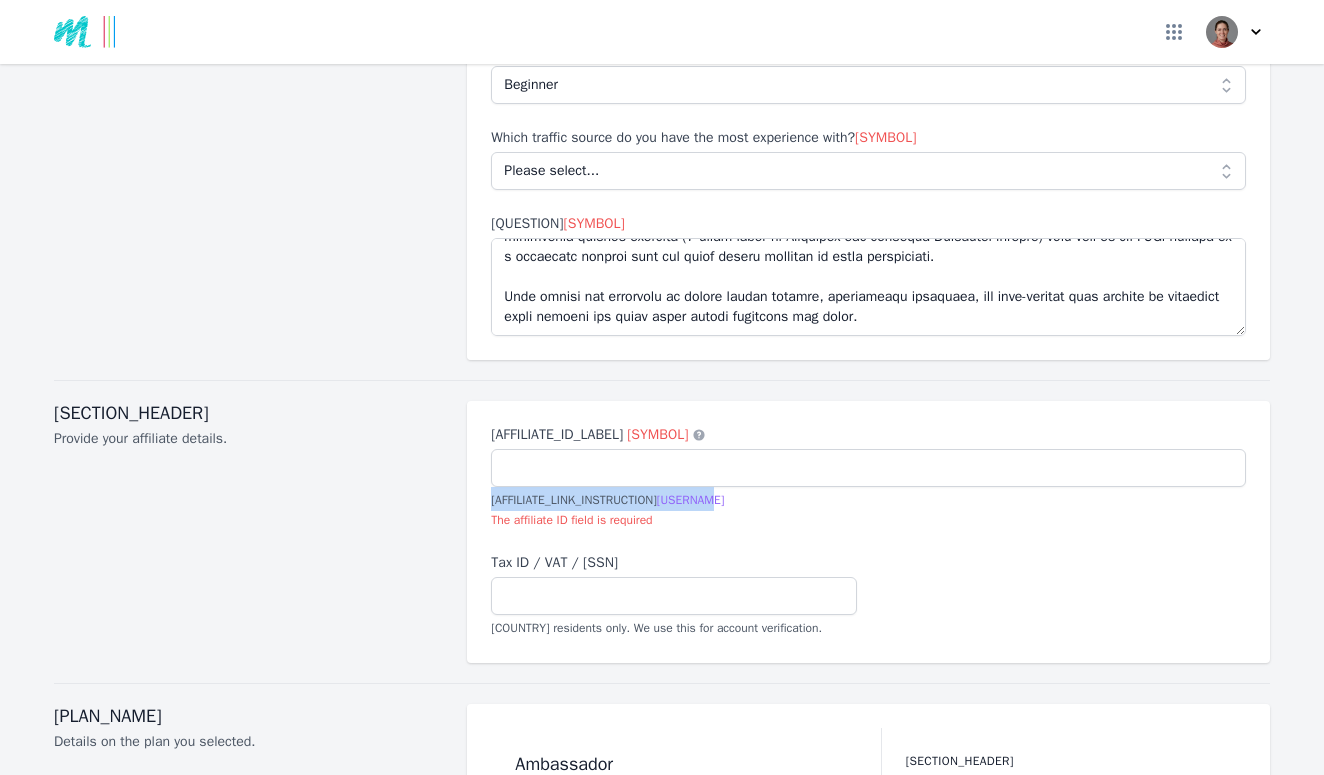 drag, startPoint x: 493, startPoint y: 502, endPoint x: 977, endPoint y: 493, distance: 484.08368 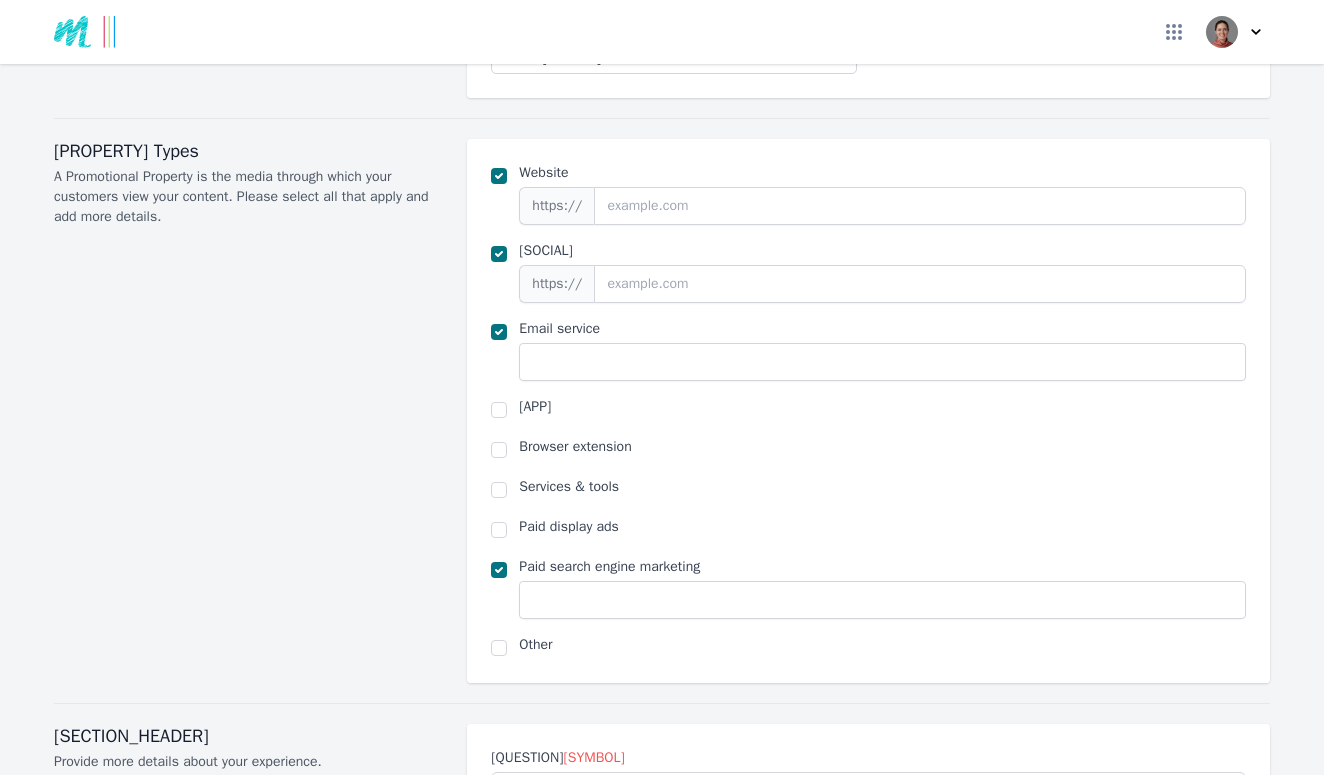 scroll, scrollTop: 1289, scrollLeft: 0, axis: vertical 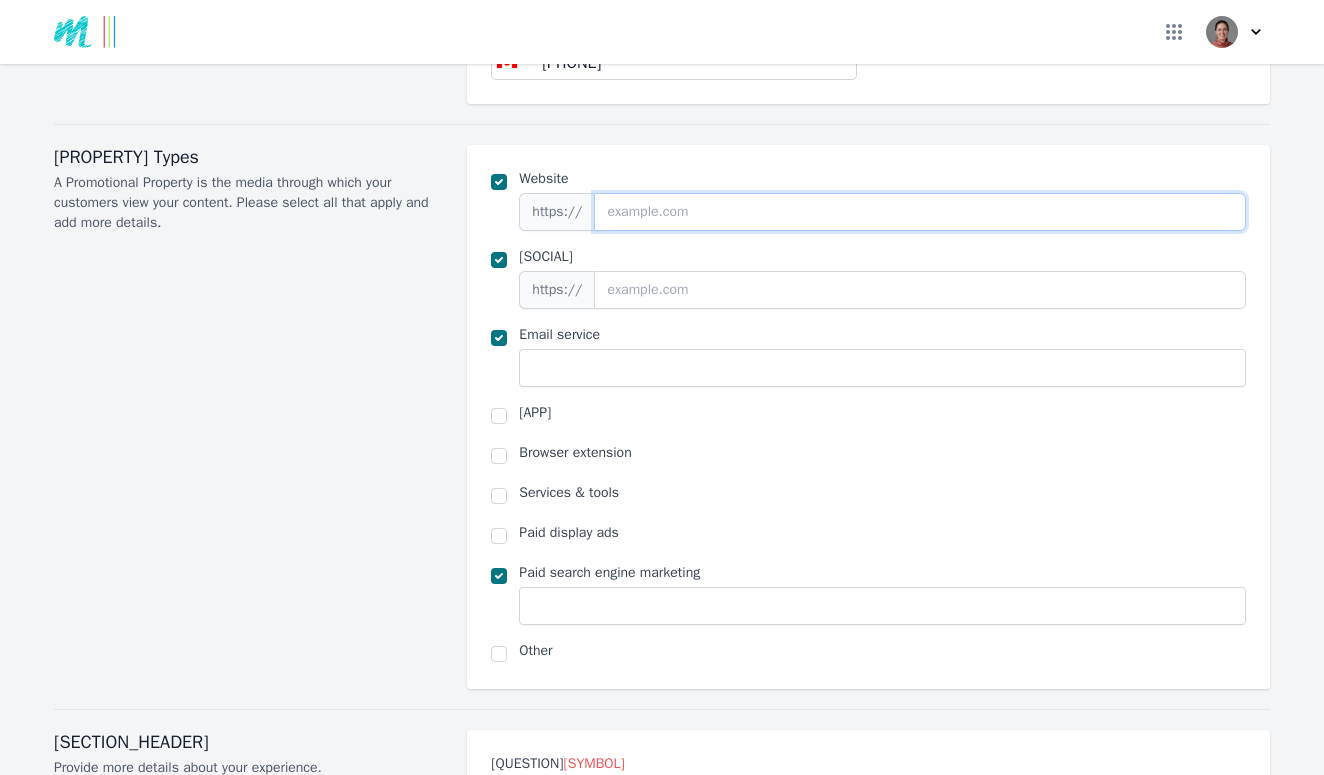 click at bounding box center [920, 212] 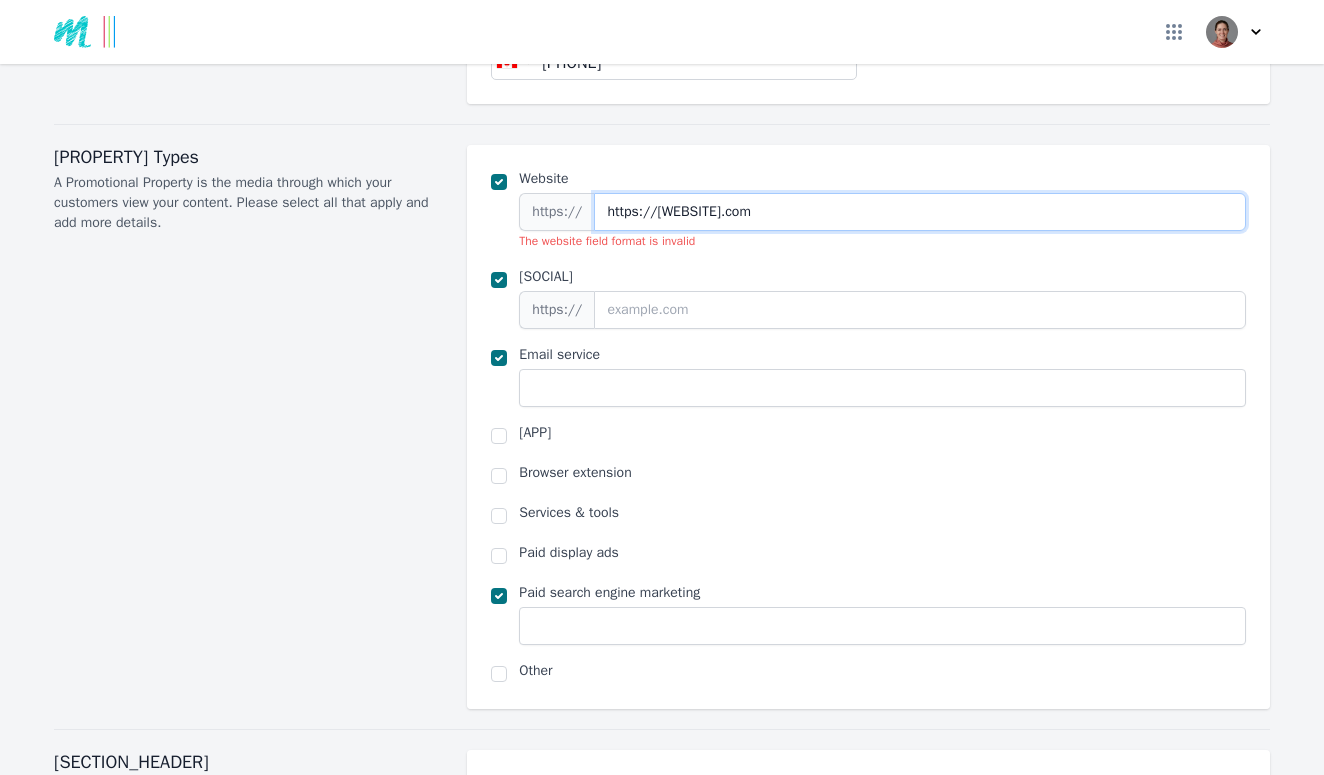 type on "https://[WEBSITE].com" 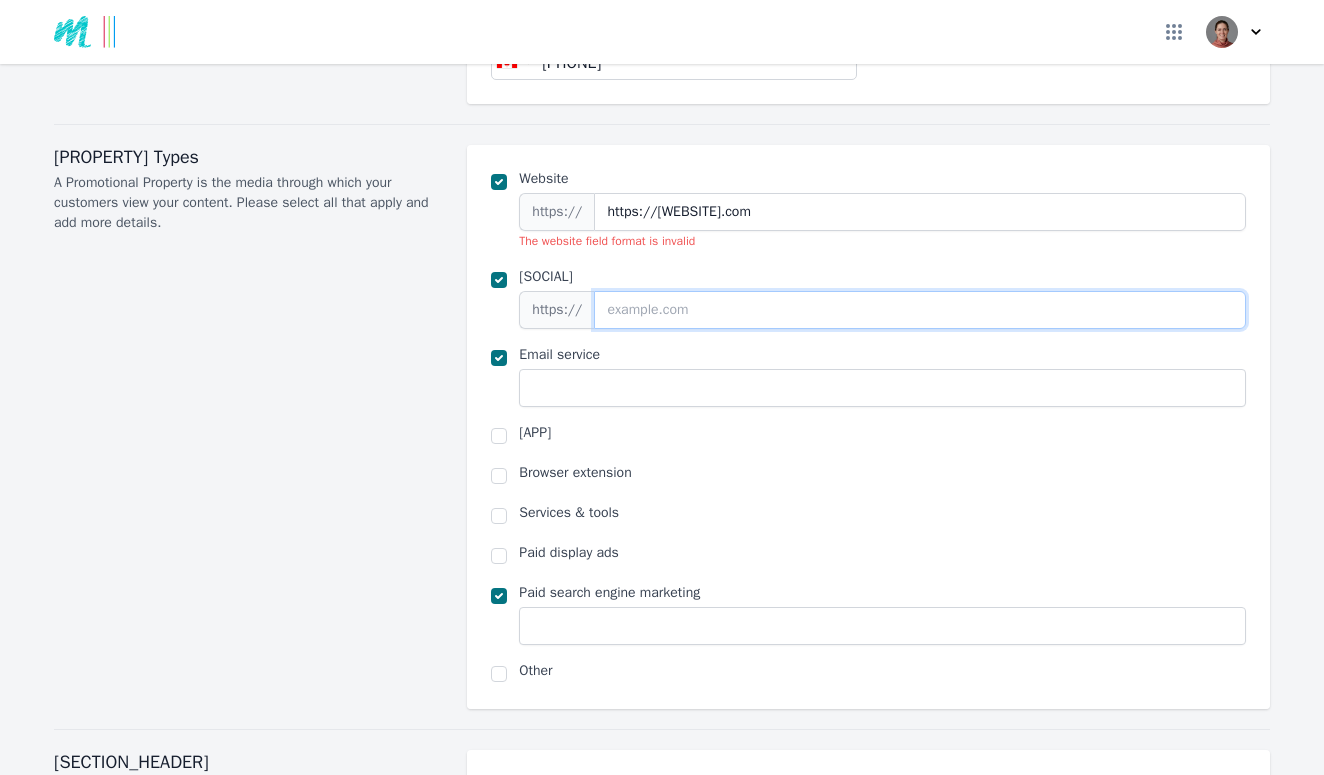click at bounding box center (920, 310) 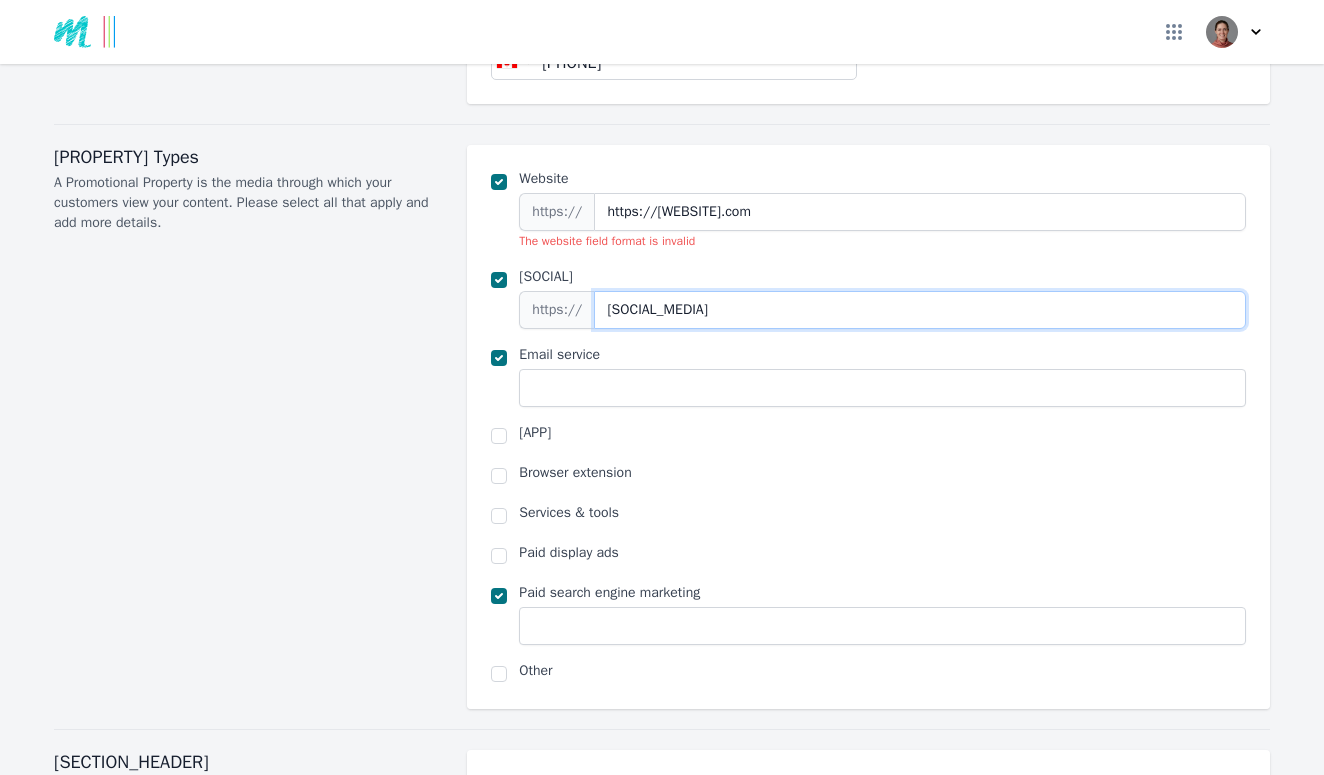 type on "[SOCIAL_MEDIA]" 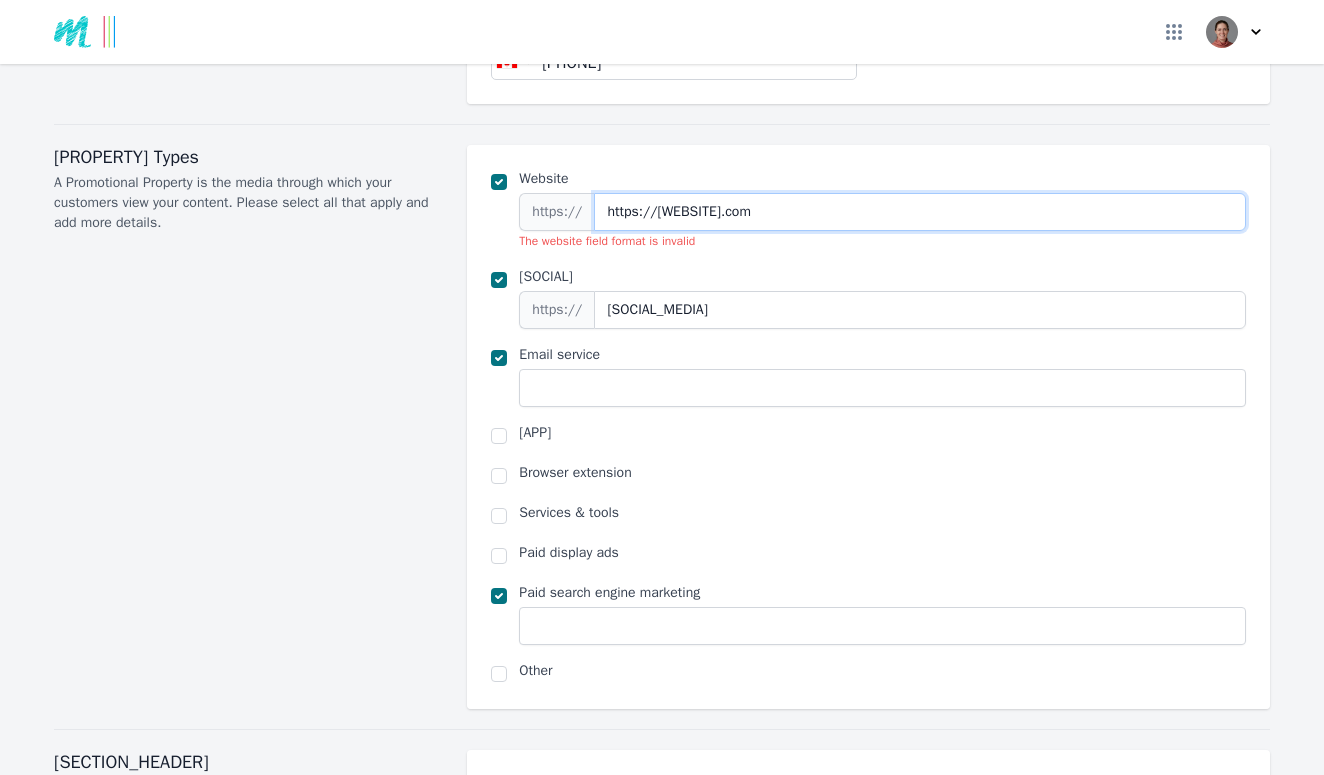 click on "https://[WEBSITE].com" at bounding box center (920, 212) 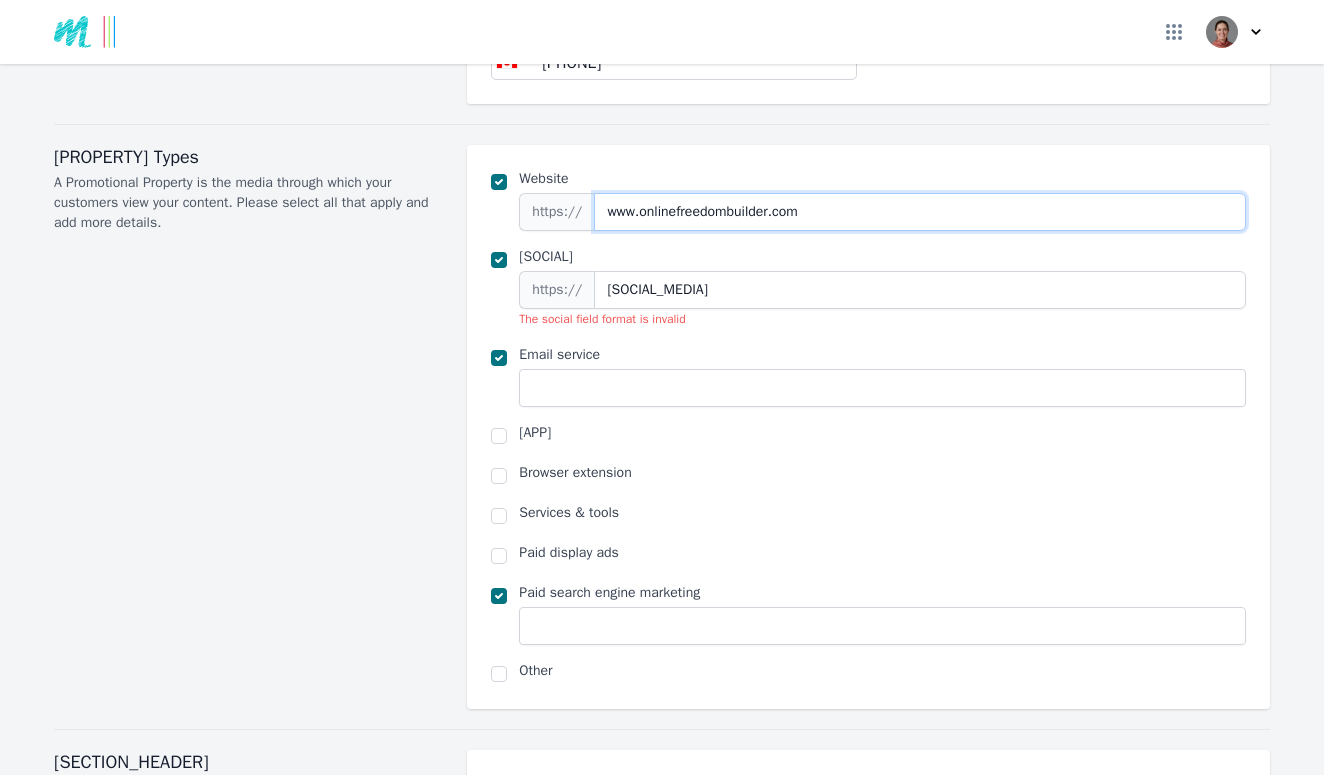type on "www.onlinefreedombuilder.com" 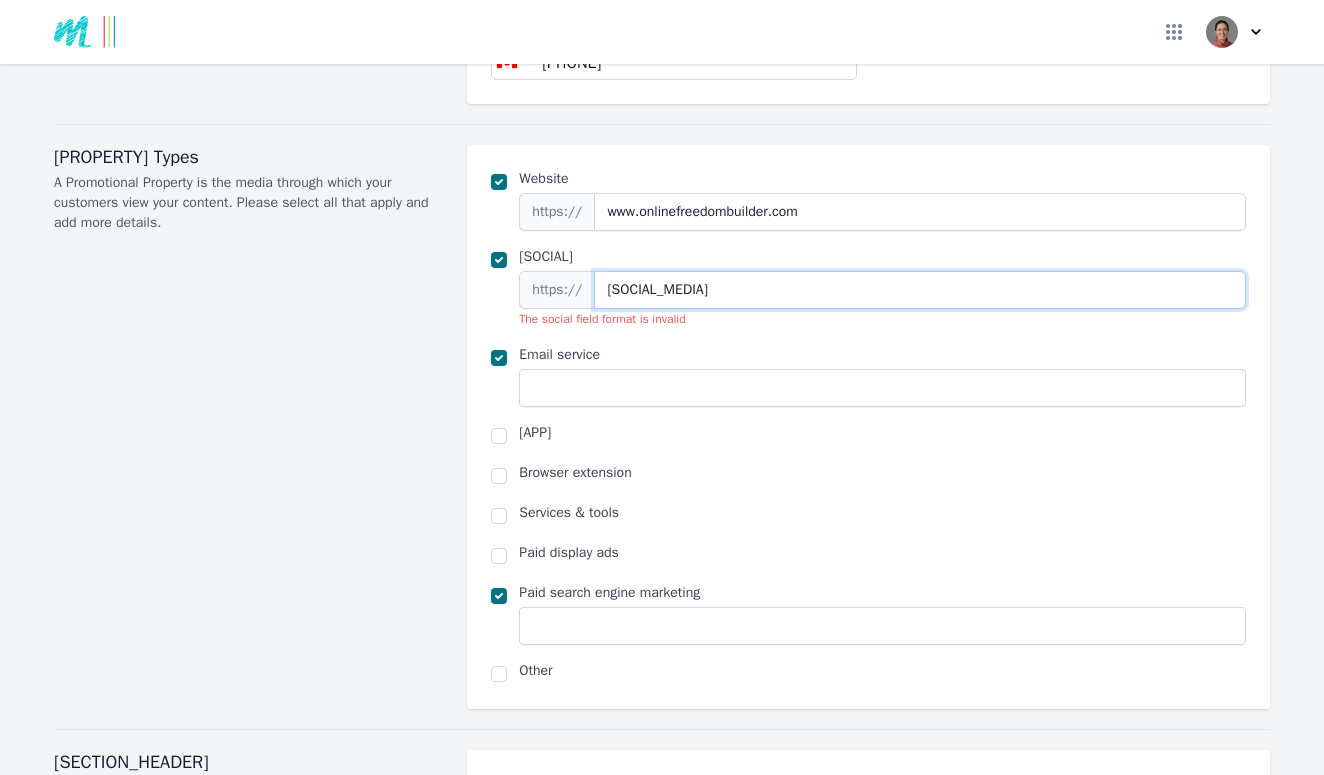 drag, startPoint x: 654, startPoint y: 290, endPoint x: 601, endPoint y: 291, distance: 53.009434 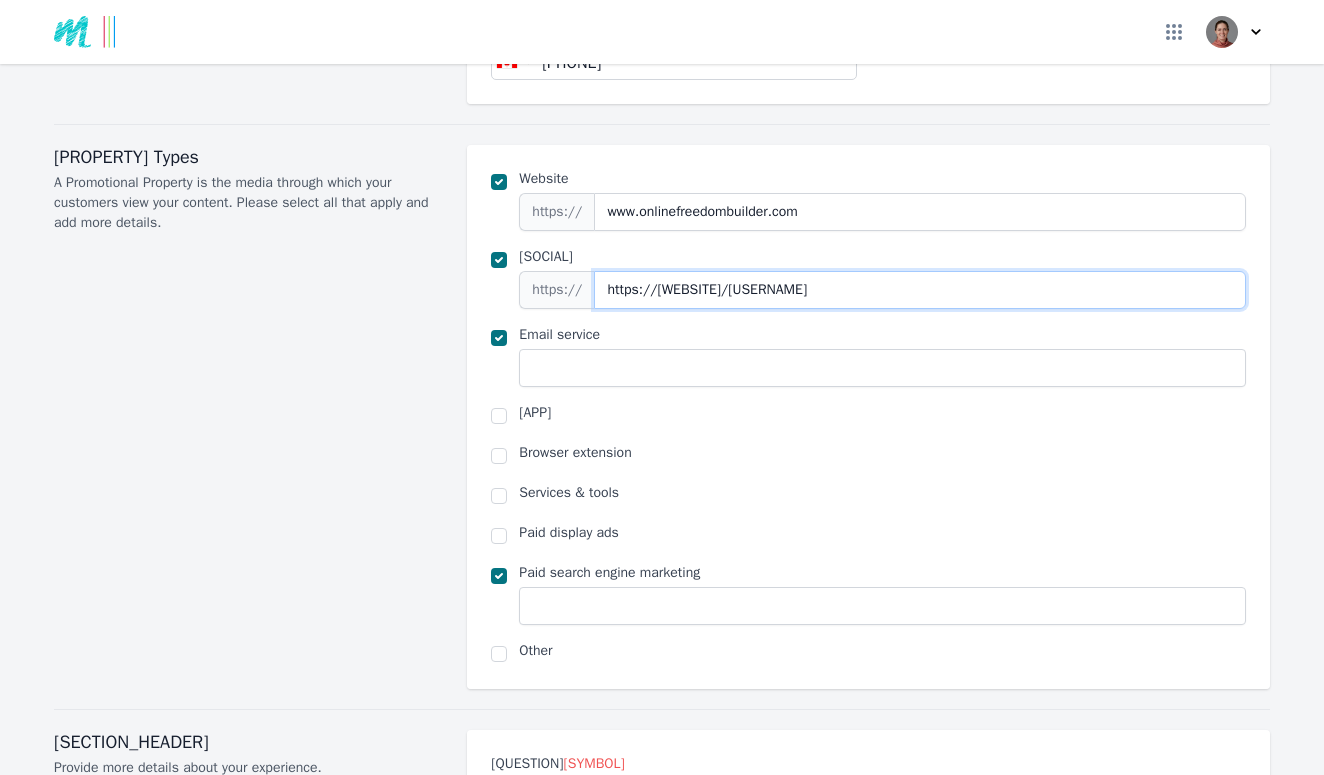 type on "https://[WEBSITE]/[USERNAME]" 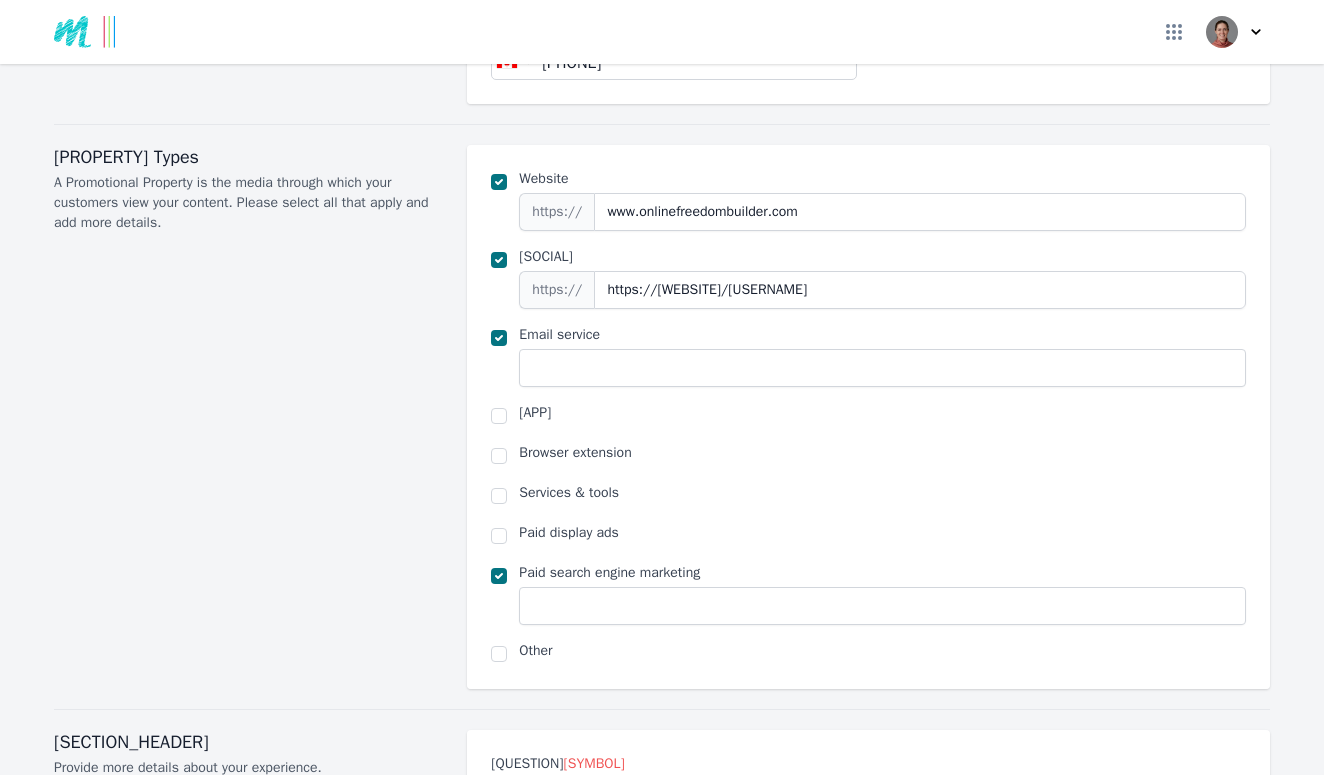 click at bounding box center (499, 338) 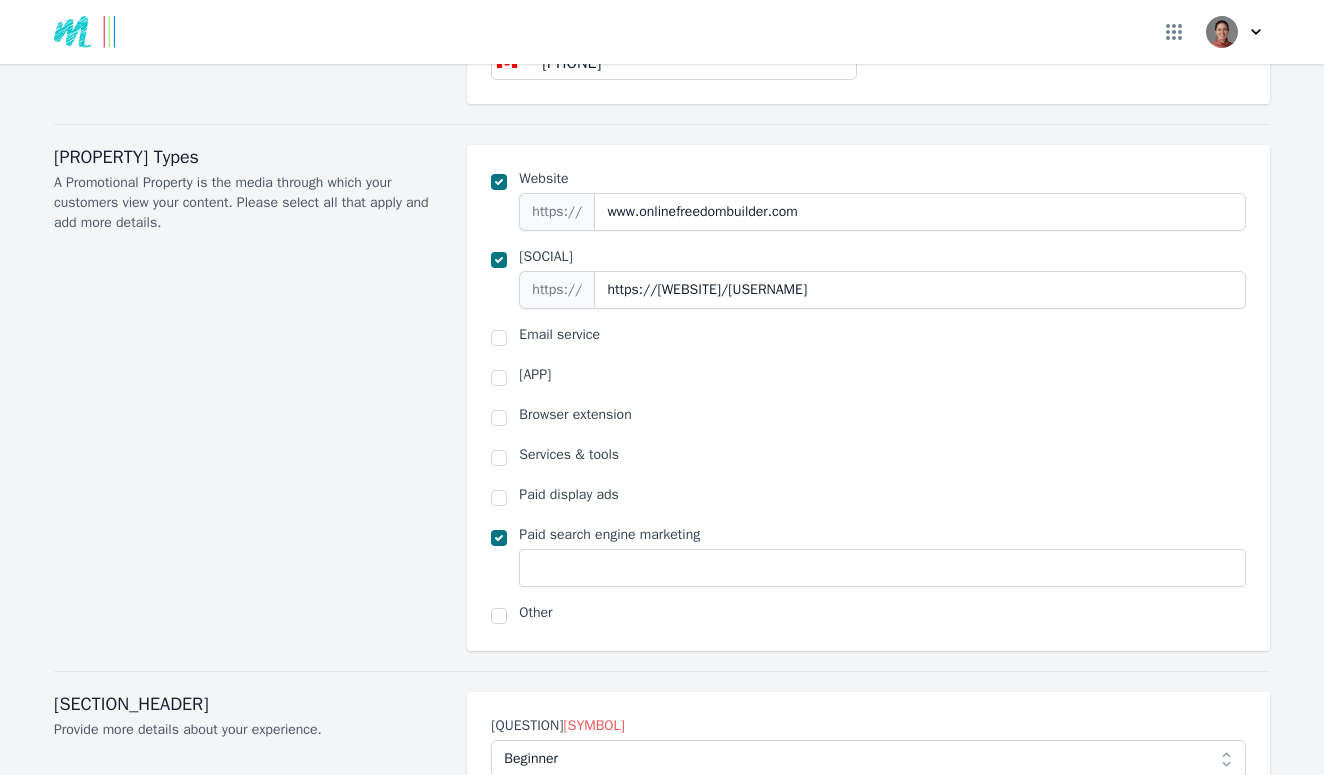 click at bounding box center [499, 538] 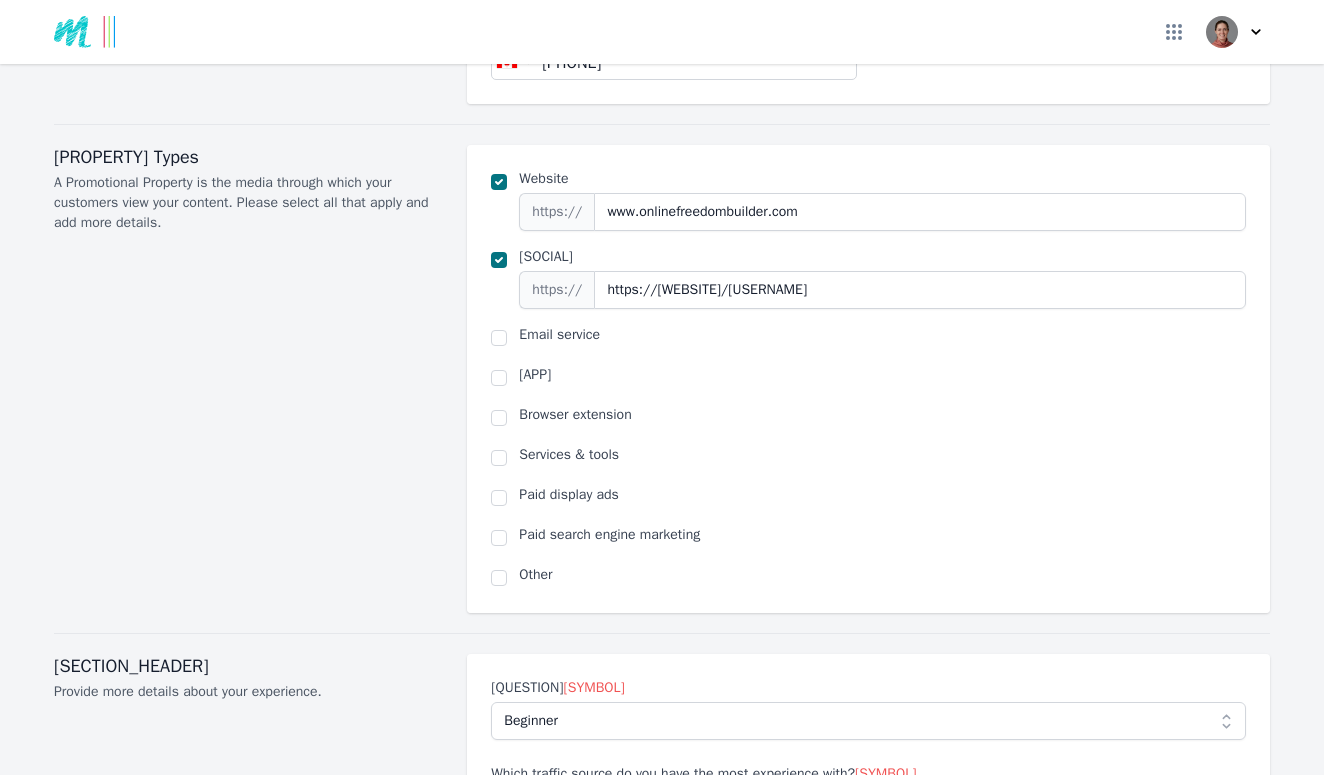 click at bounding box center (499, 578) 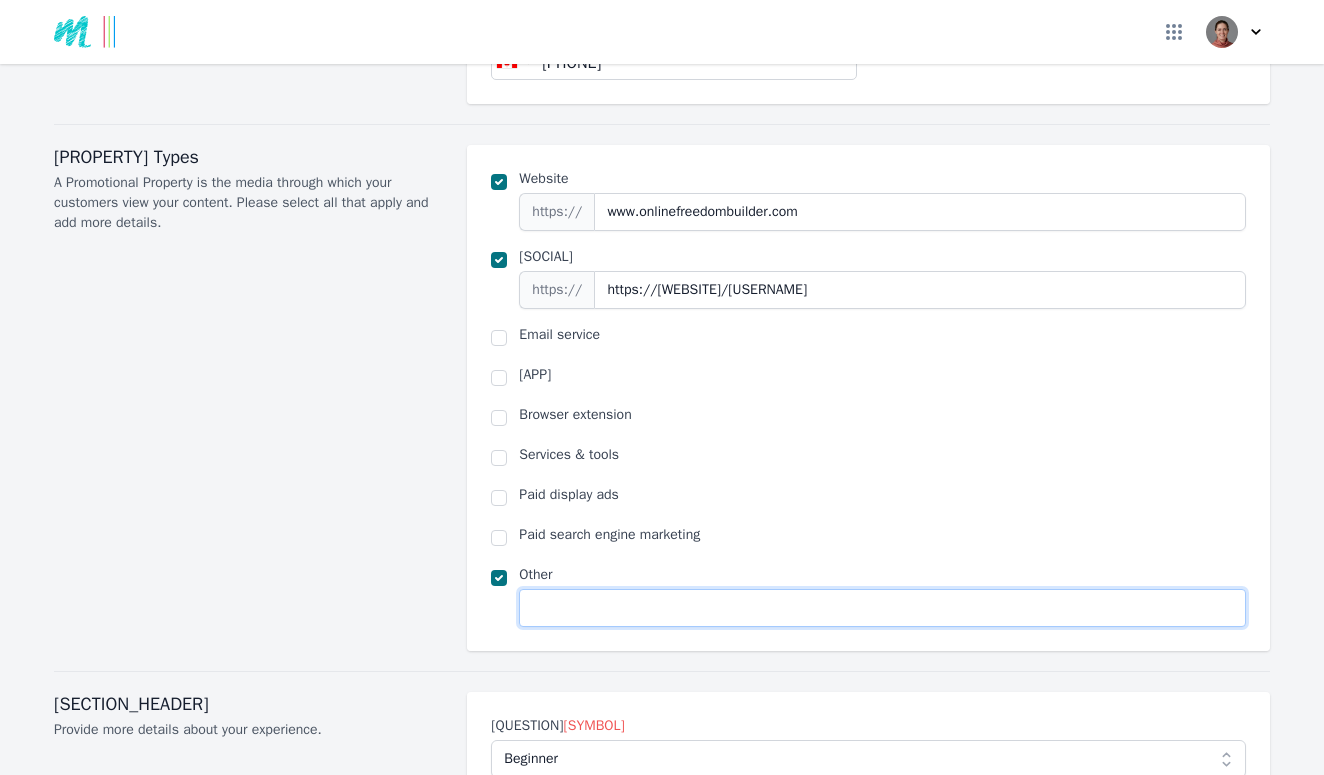 click at bounding box center [882, 608] 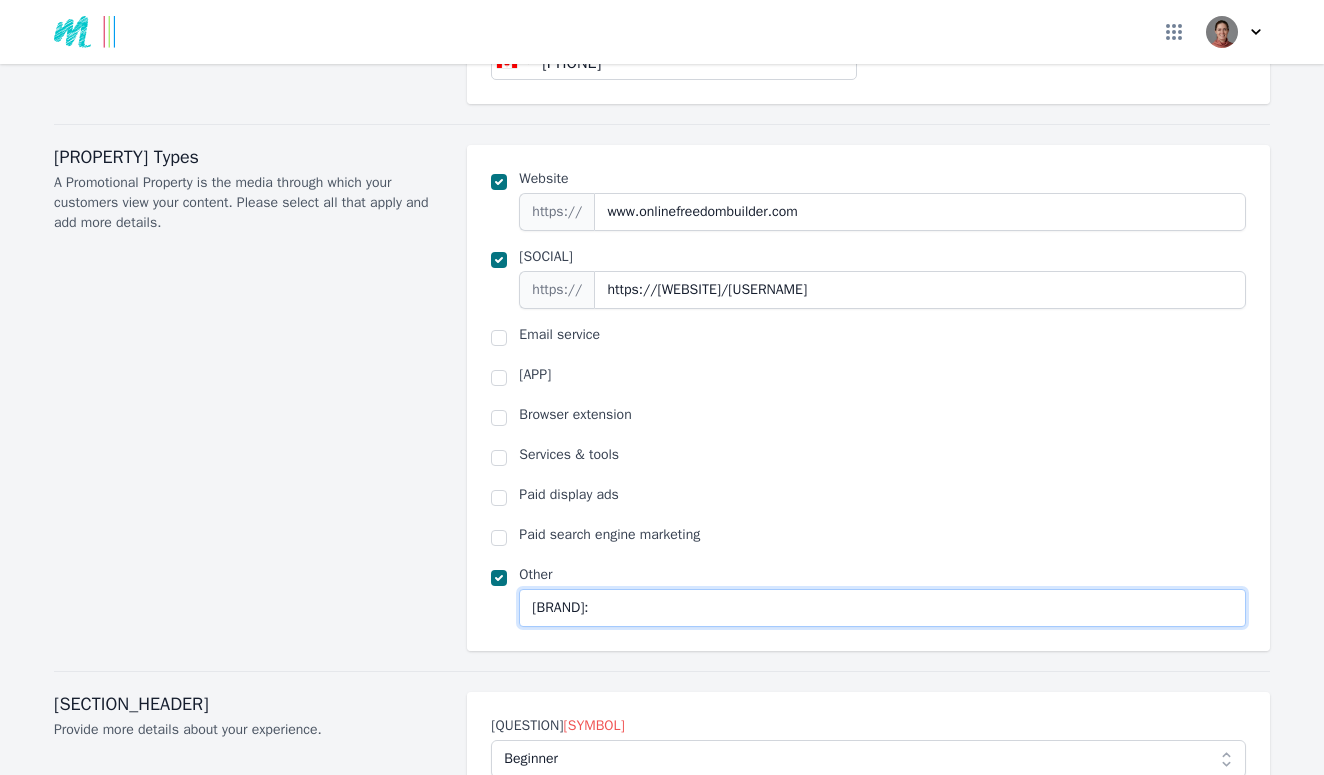 paste on "[SOCIAL_MEDIA]" 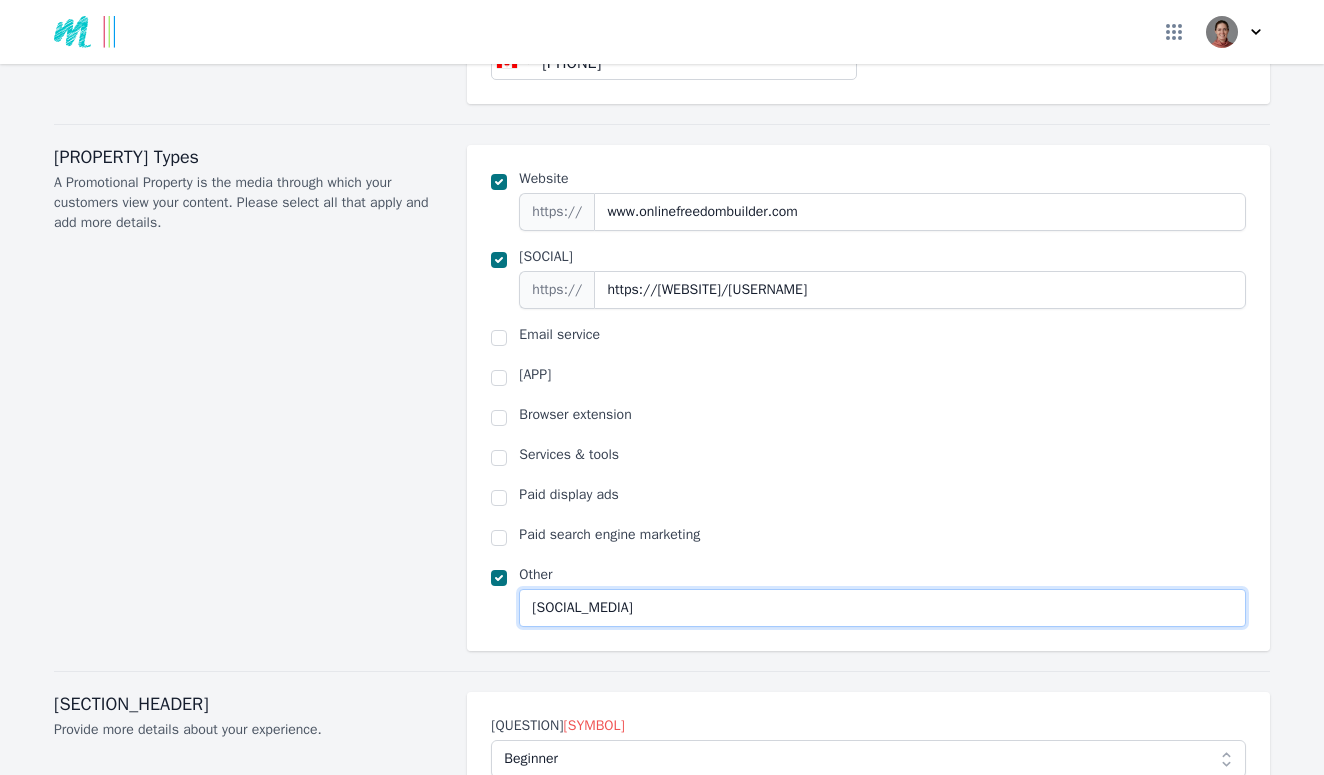 type on "[SOCIAL_MEDIA]" 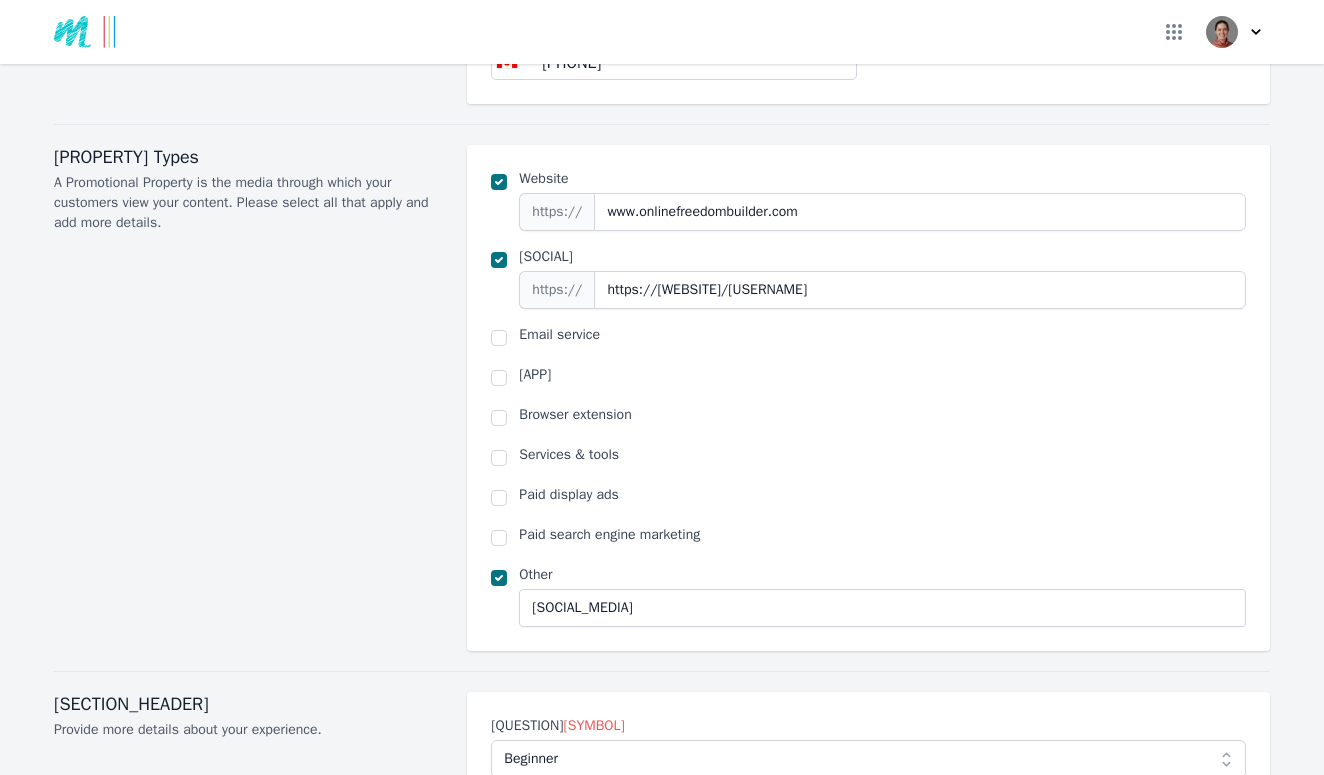 click on "[PROPERTY] Types A Promotional Property is the media through which your customers view your content. Please select all that apply and add more details." at bounding box center [248, 398] 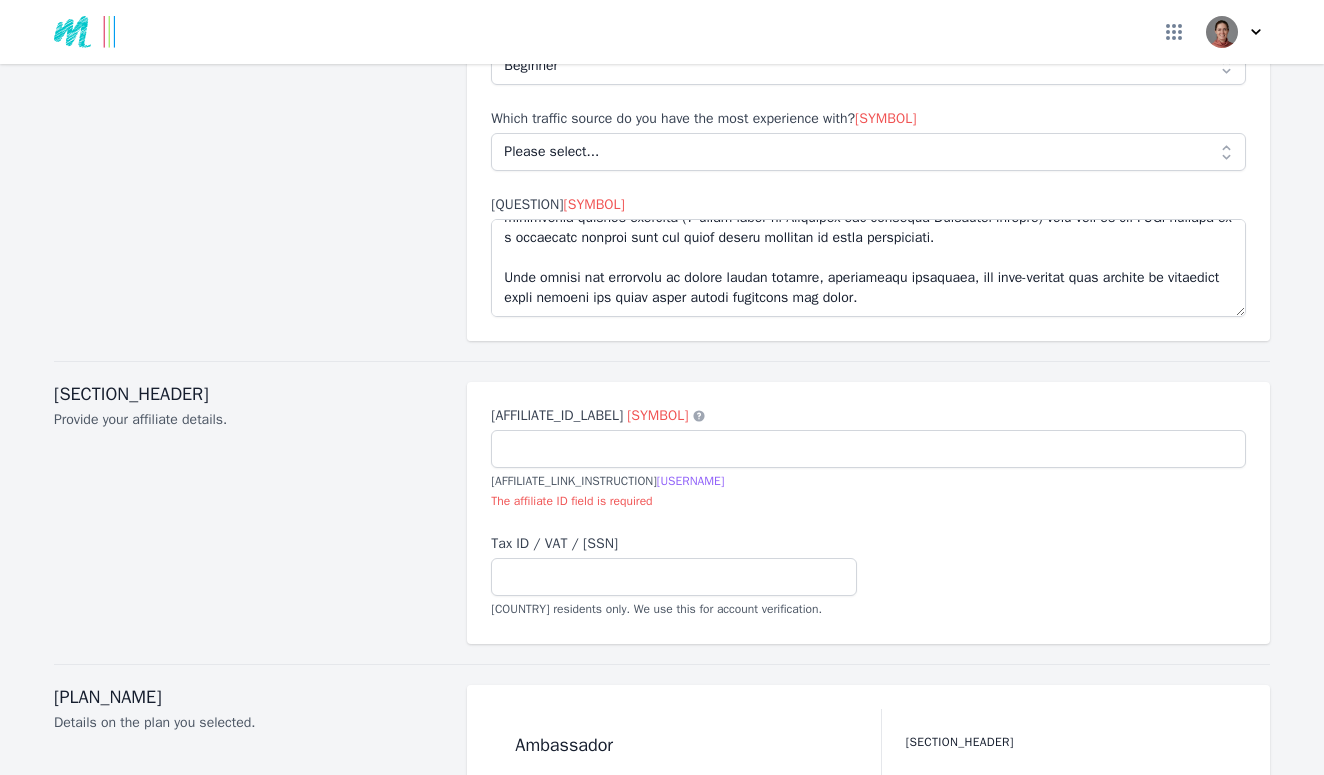 scroll, scrollTop: 1985, scrollLeft: 0, axis: vertical 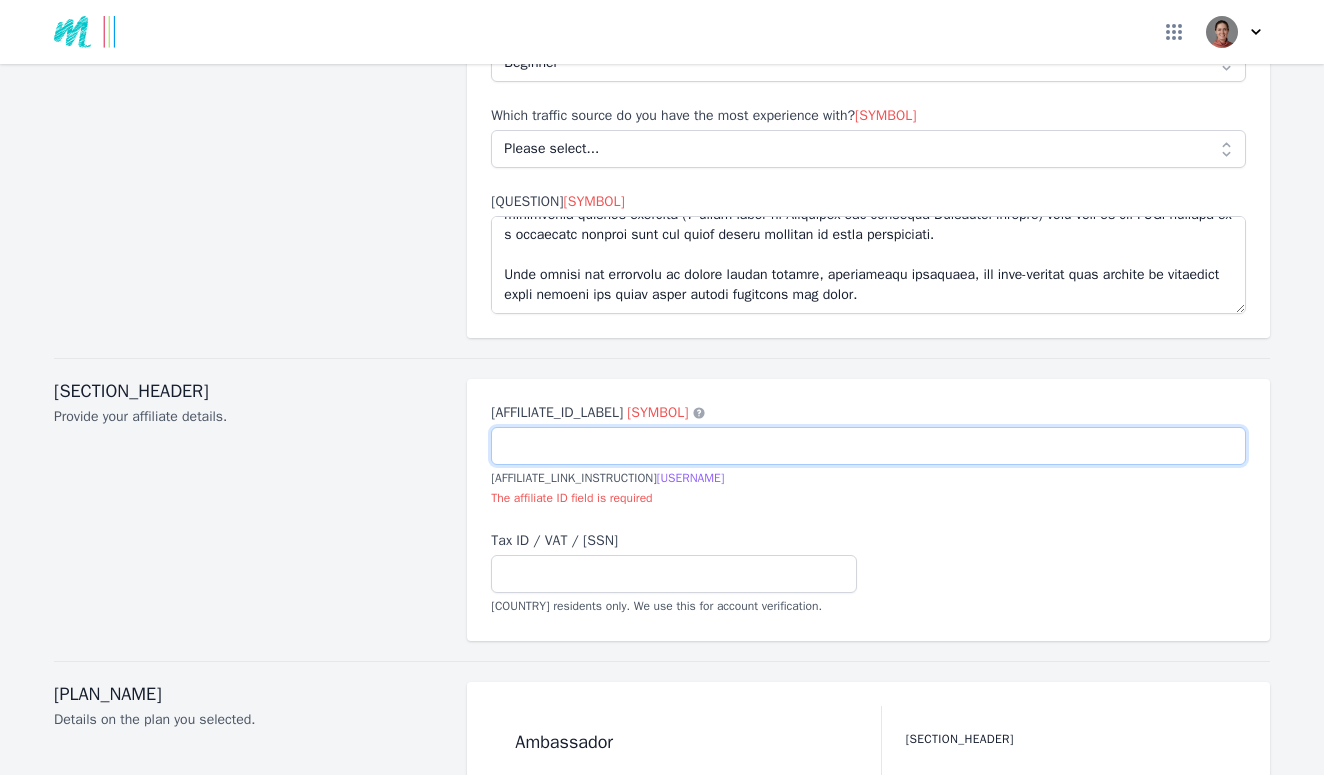 click on "Affiliate ID  *   An alternate term for your account nickname" at bounding box center (868, 446) 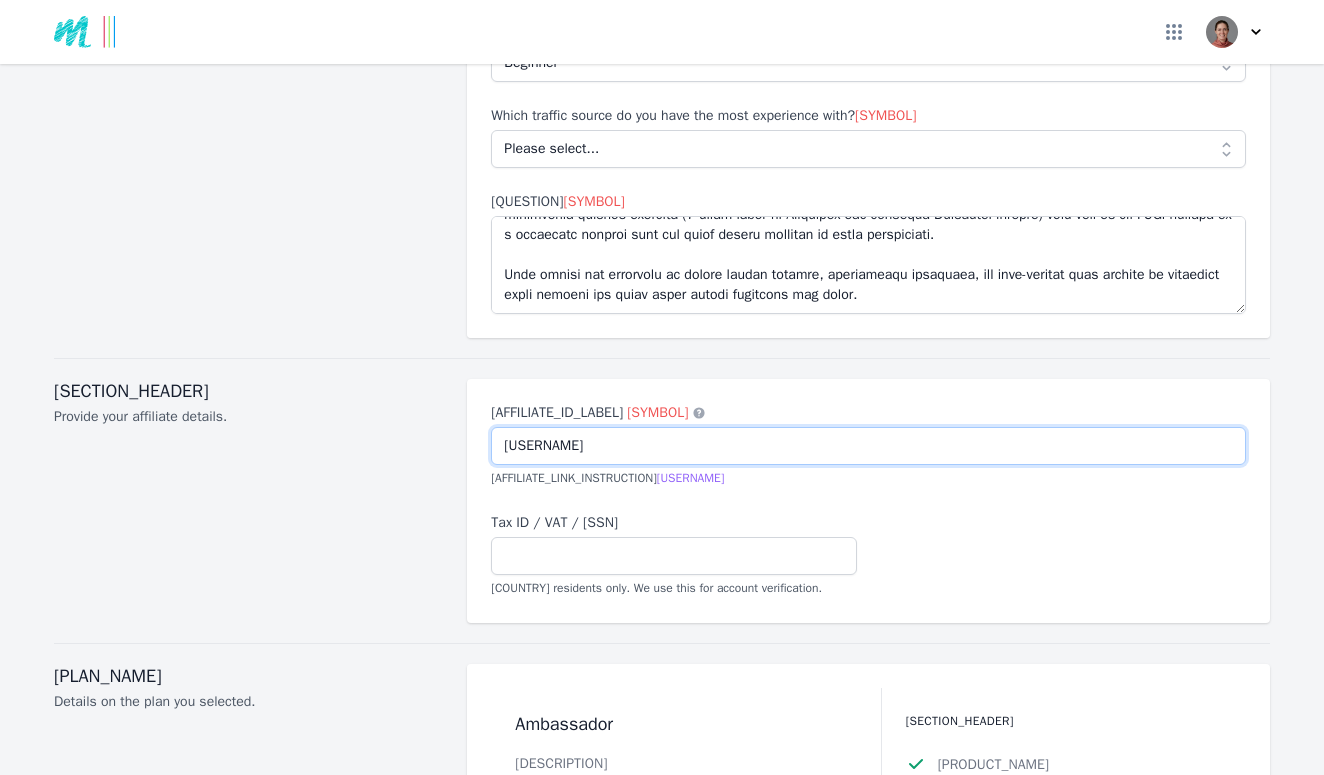 type on "[USERNAME]" 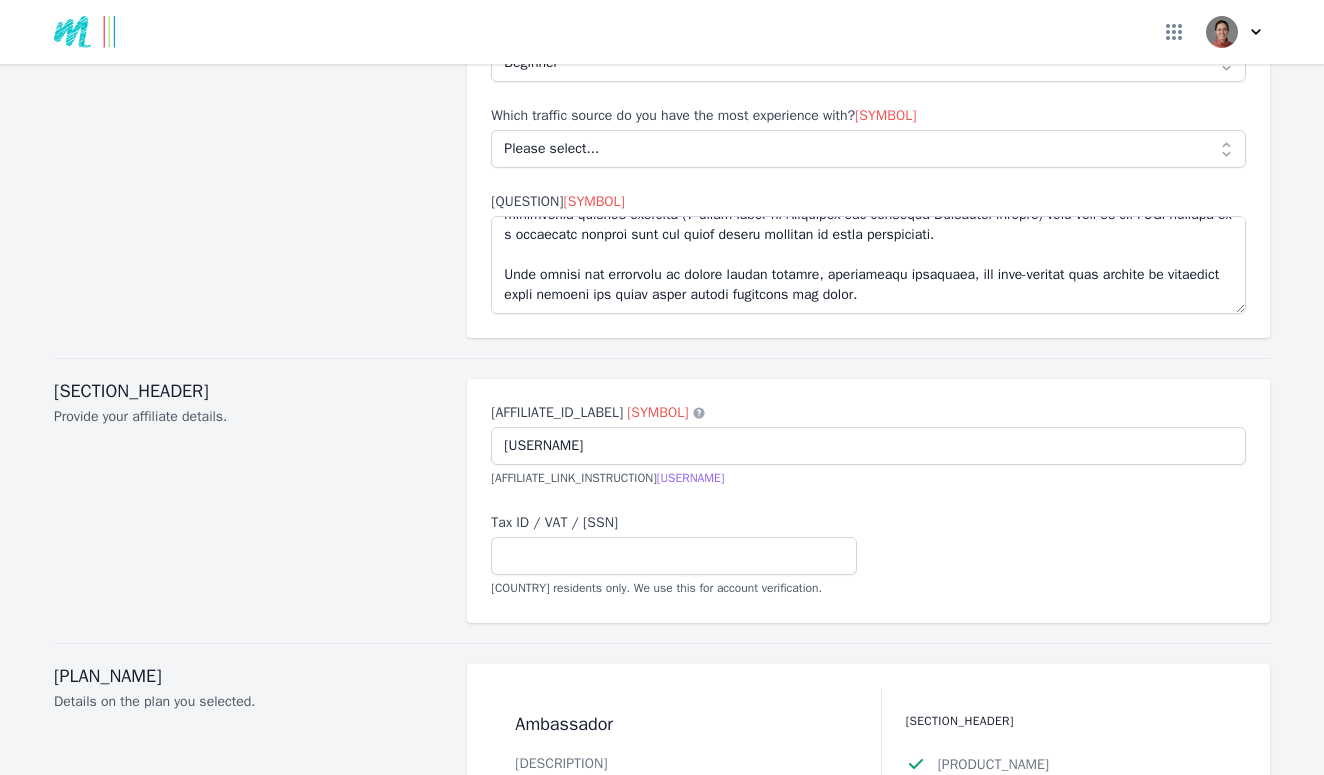 click on "Affiliate Information Provide your affiliate details." at bounding box center [248, 501] 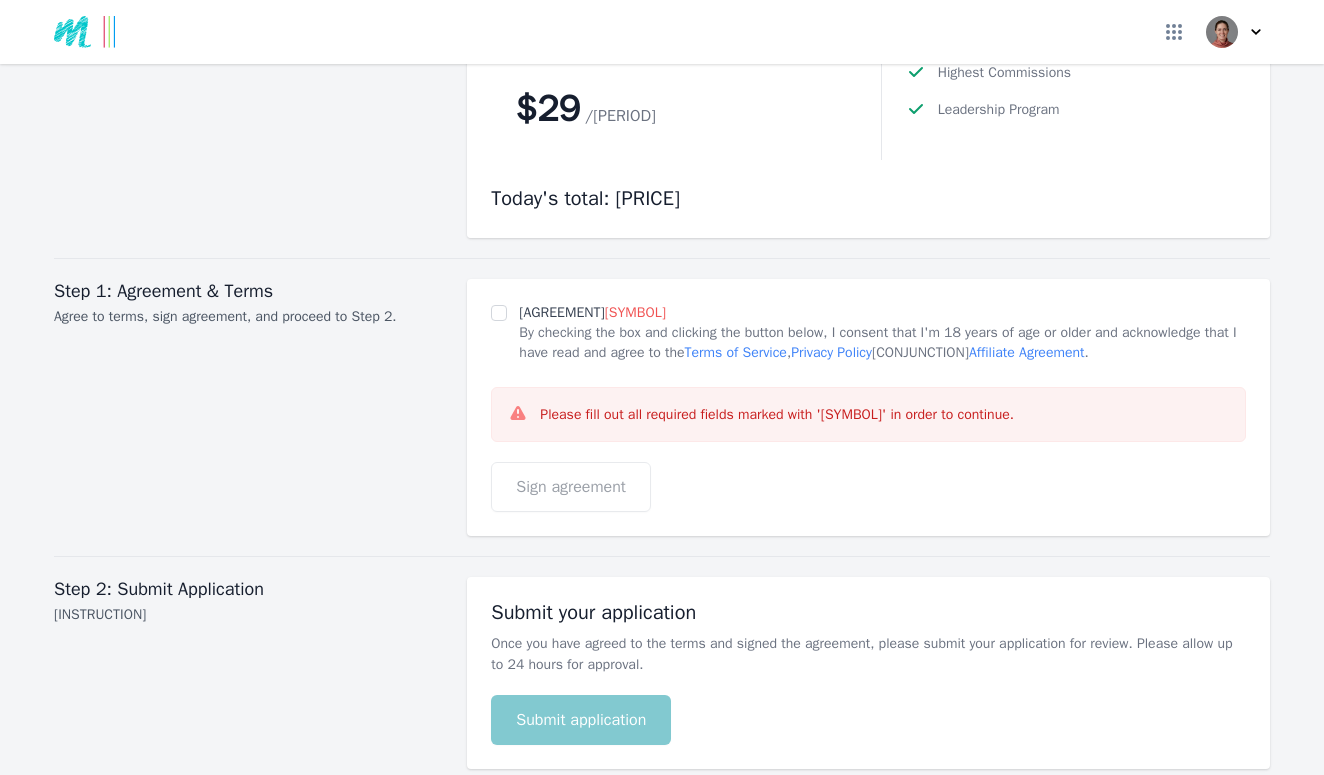 scroll, scrollTop: 2754, scrollLeft: 0, axis: vertical 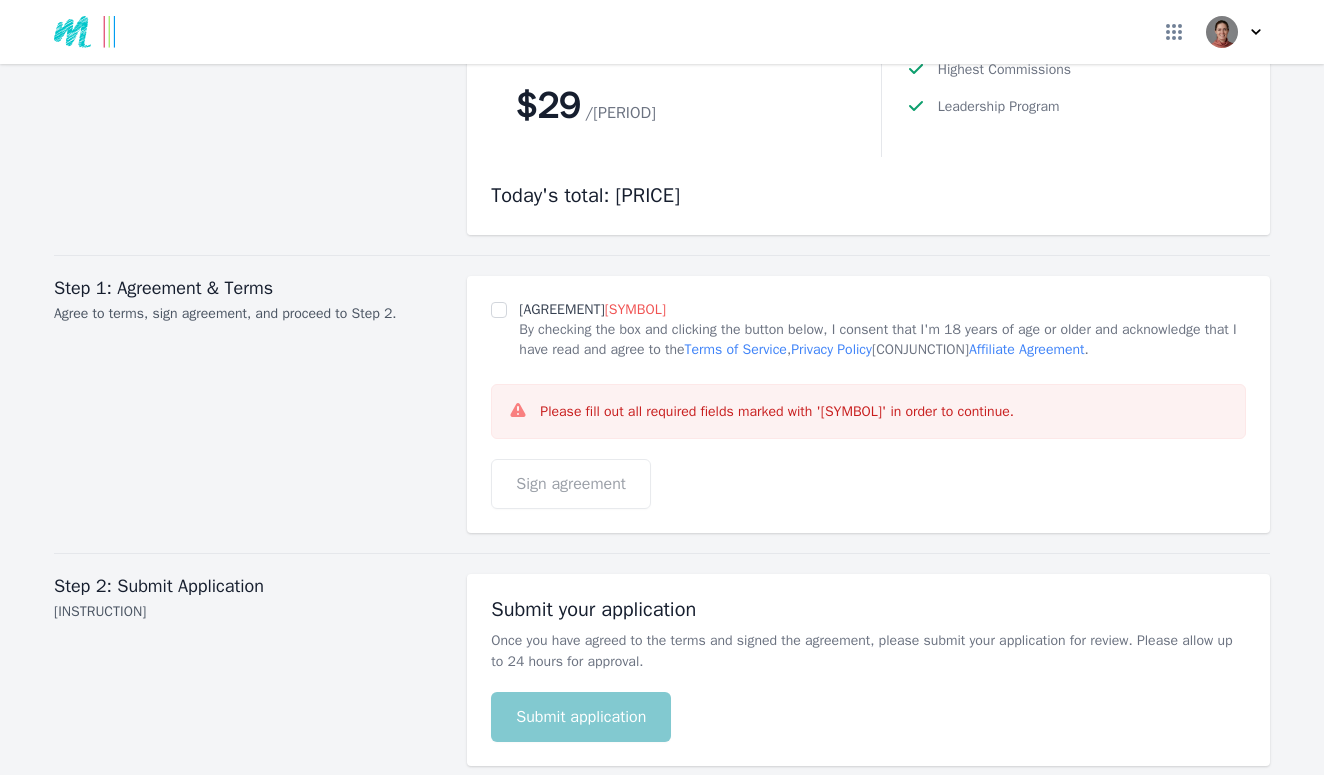click on "Agree to Terms  *" at bounding box center (499, 310) 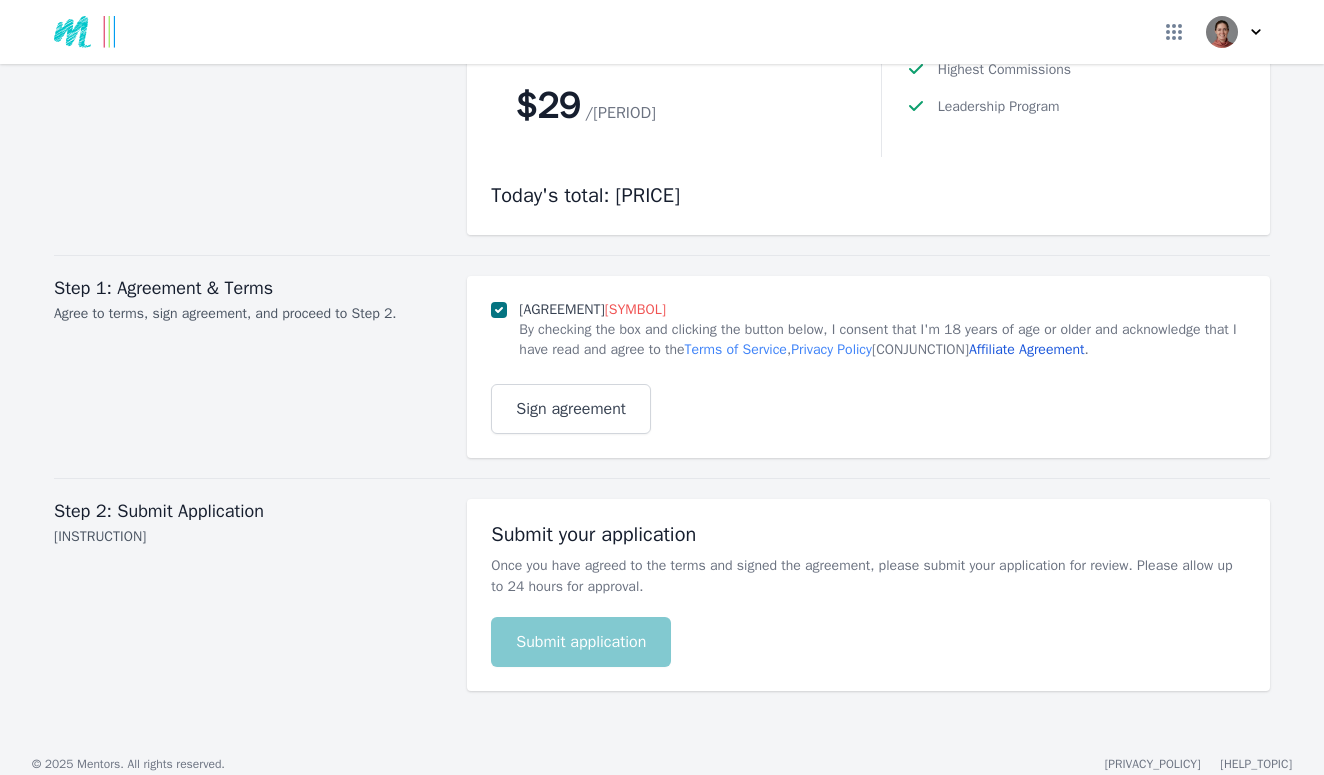 click on "Affiliate Agreement" at bounding box center [1026, 349] 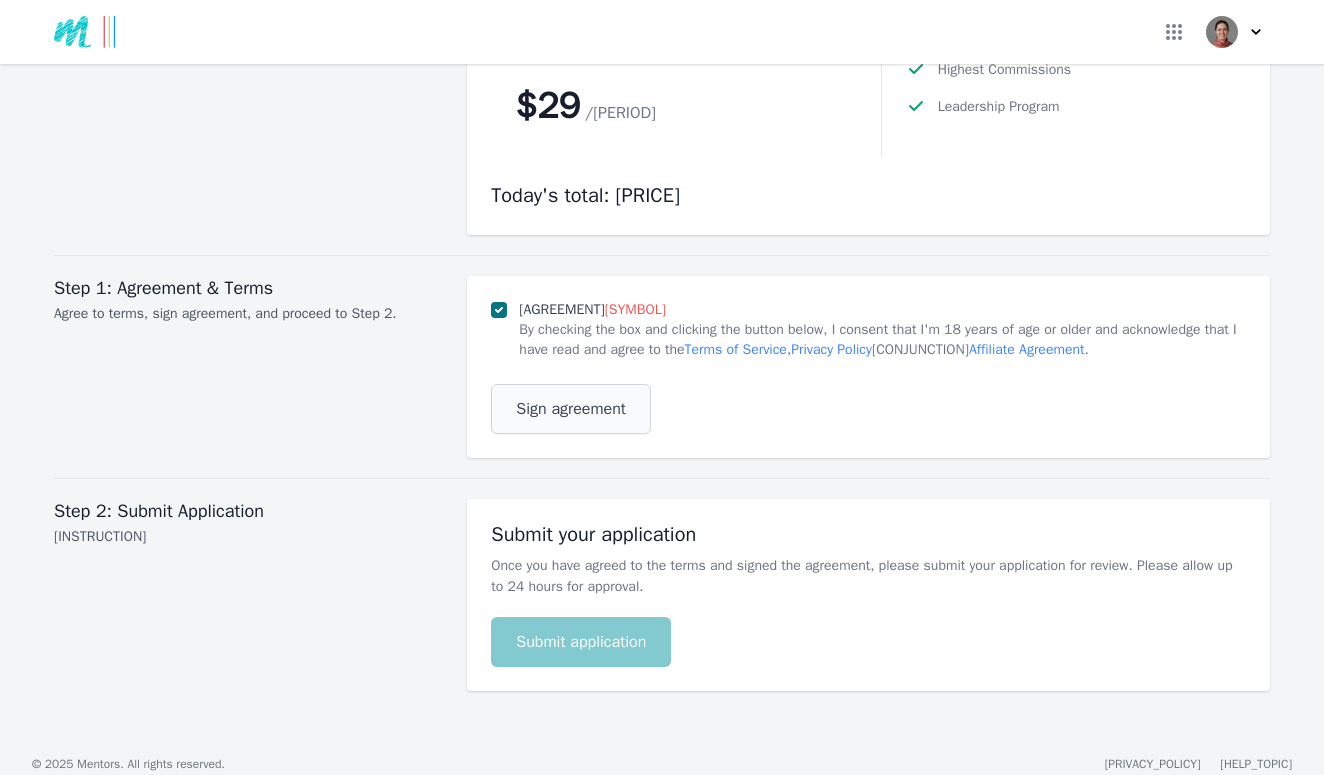 click on "Sign agreement" at bounding box center (571, 409) 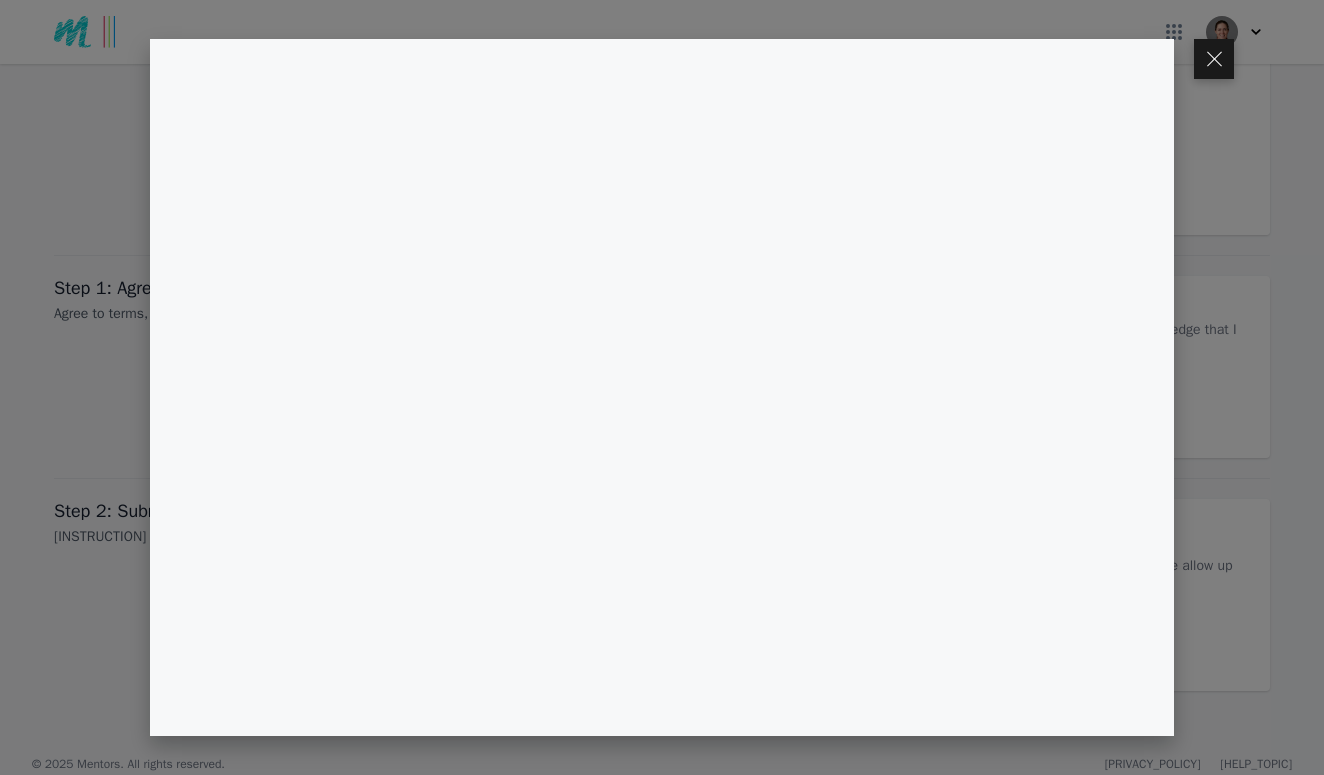 scroll, scrollTop: 0, scrollLeft: 0, axis: both 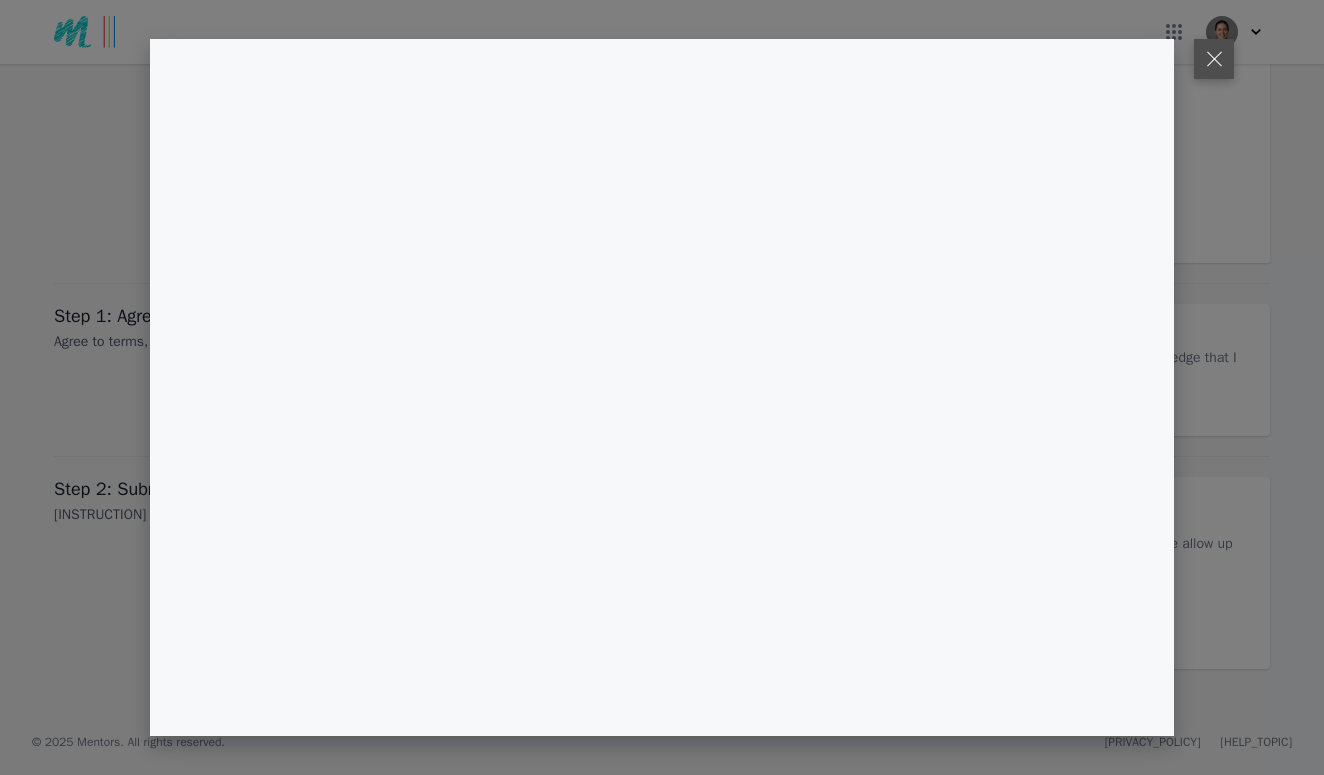 click at bounding box center [1214, 59] 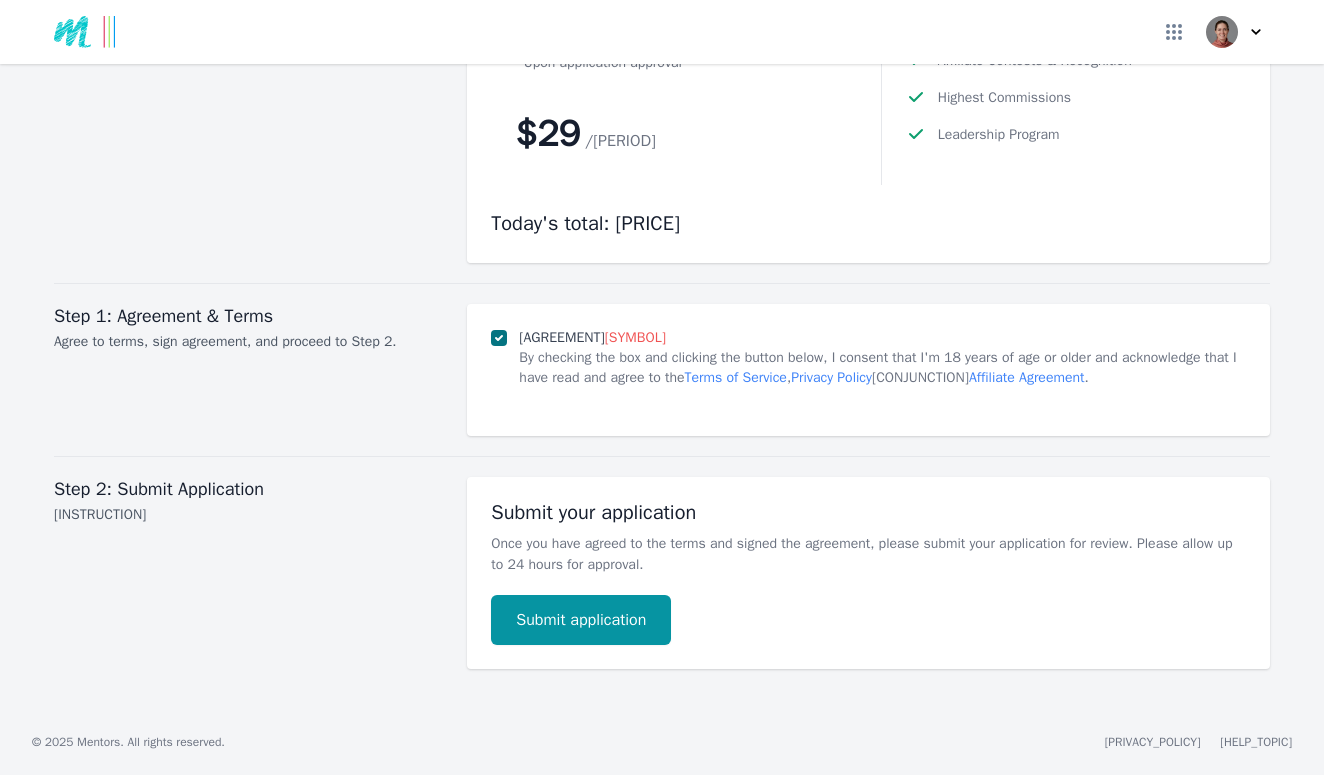 scroll, scrollTop: 2822, scrollLeft: 0, axis: vertical 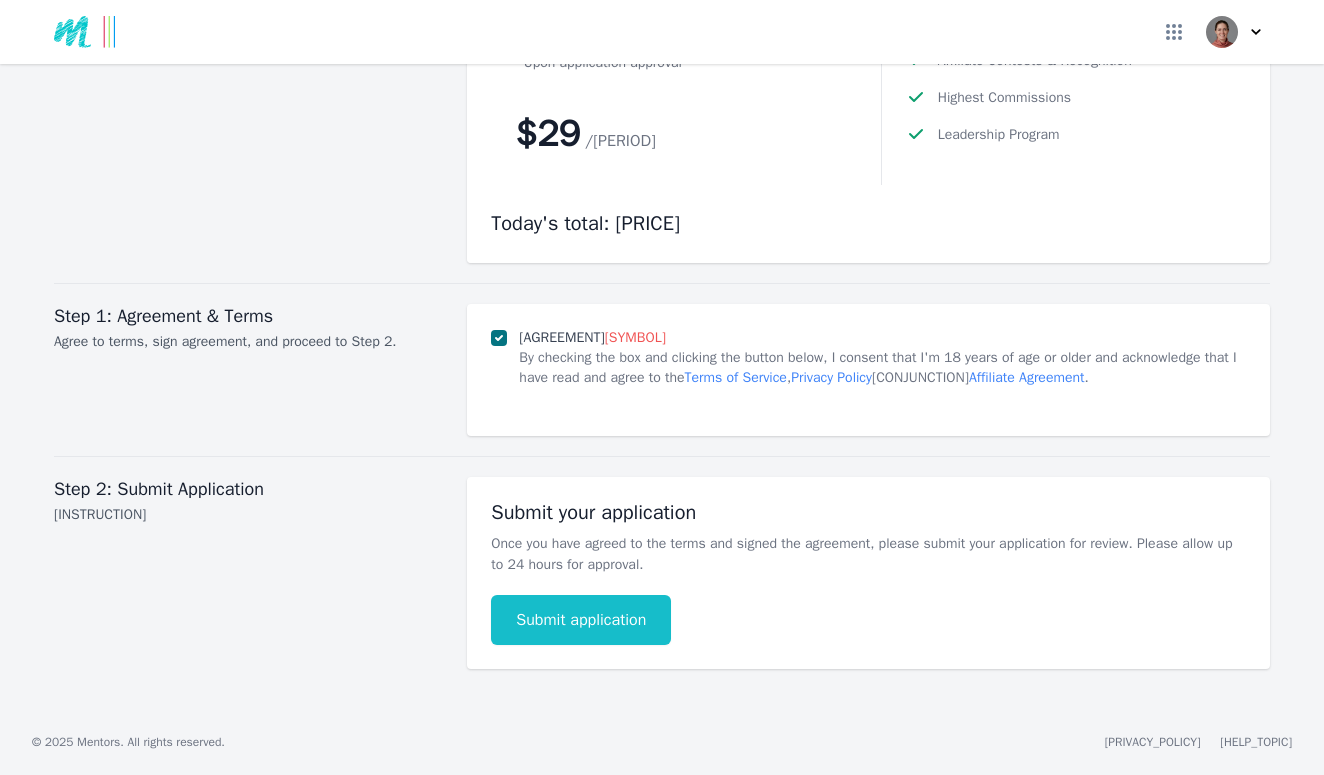 click on "Submit application" at bounding box center [581, 620] 